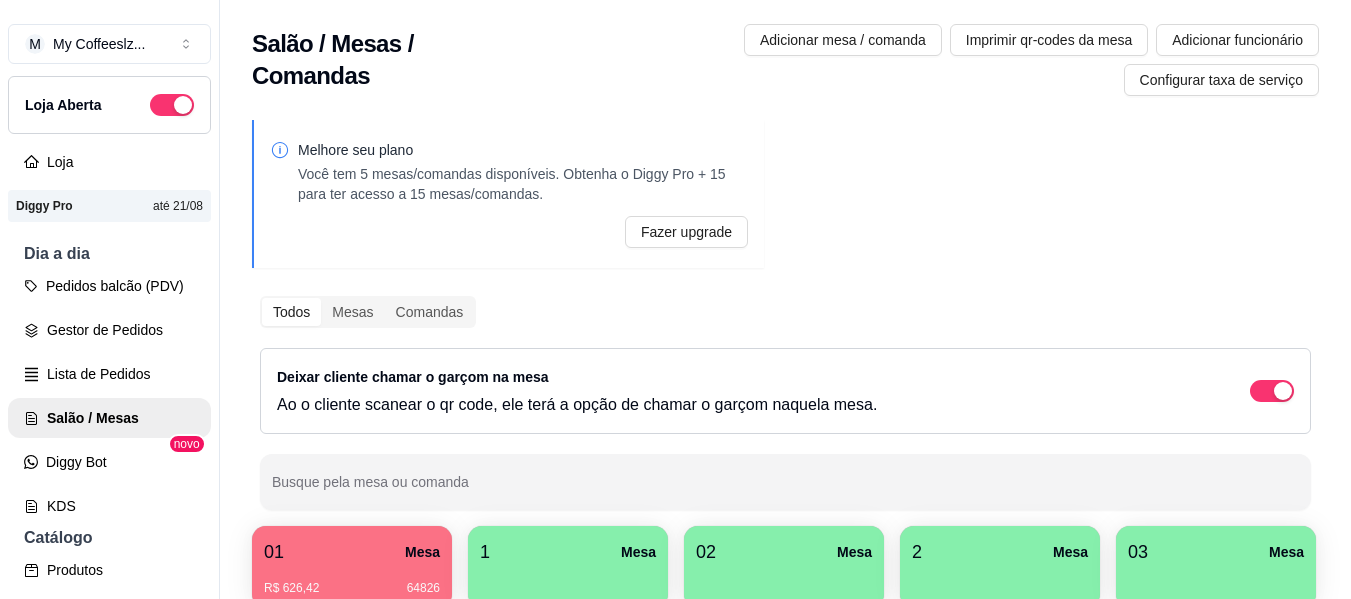 scroll, scrollTop: 0, scrollLeft: 0, axis: both 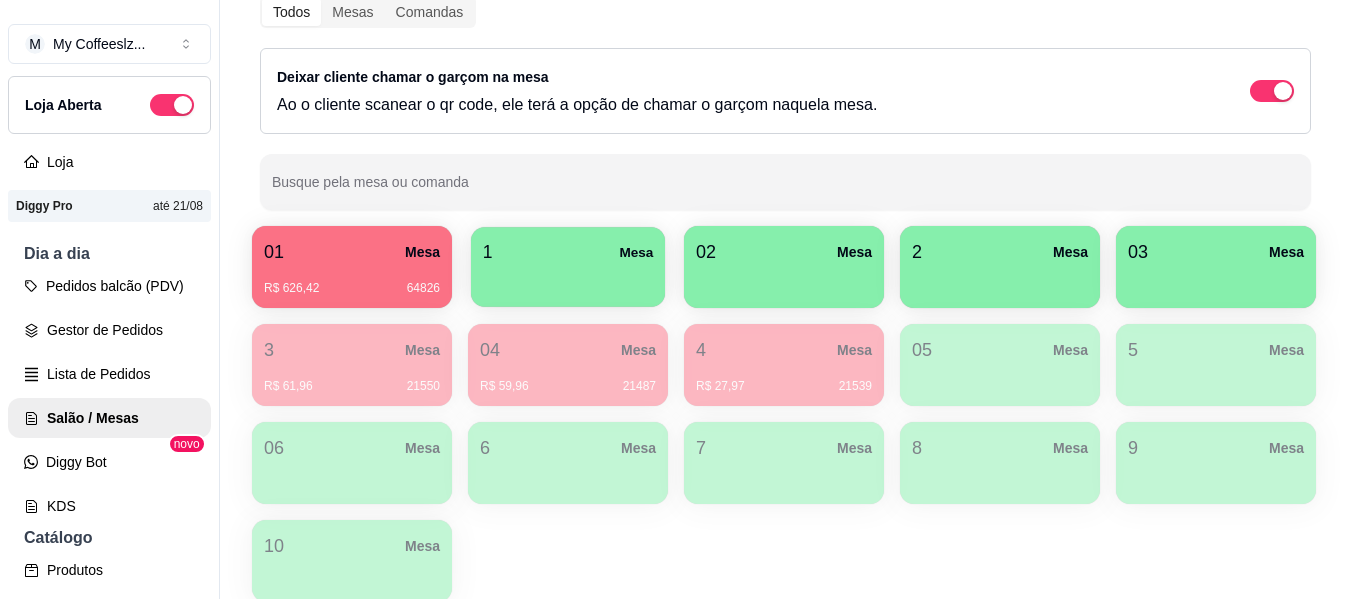 click on "1 Mesa" at bounding box center (568, 252) 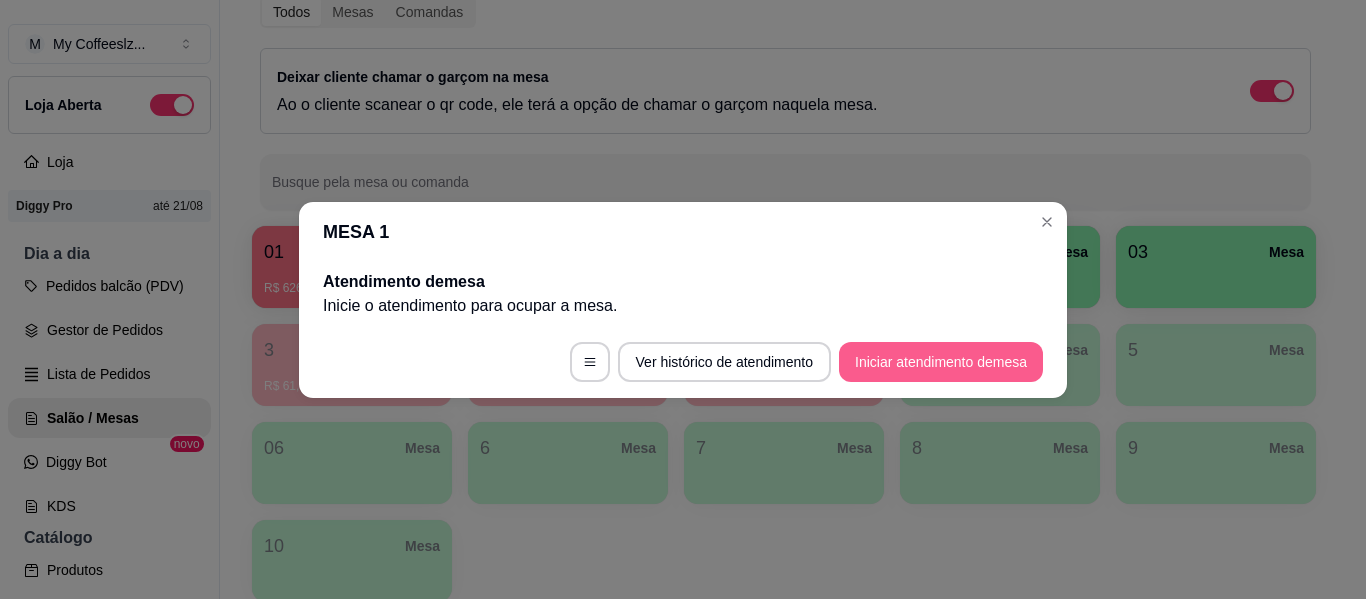 click on "Iniciar atendimento de  mesa" at bounding box center [941, 362] 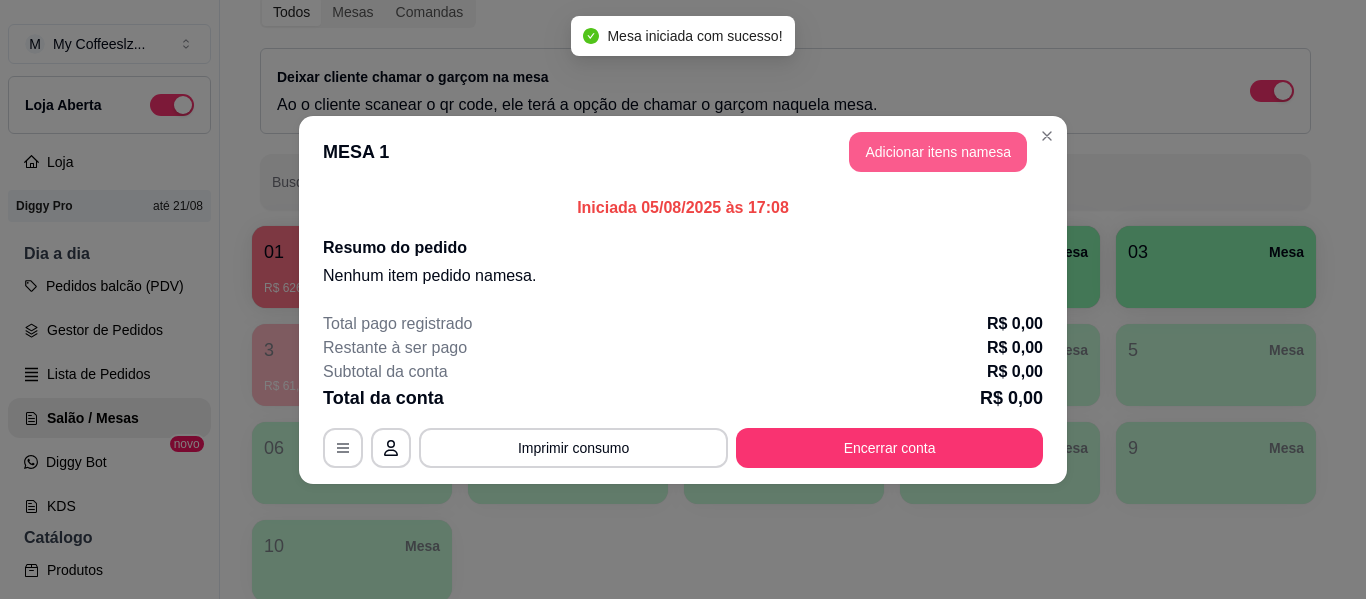 click on "Adicionar itens na  mesa" at bounding box center [938, 152] 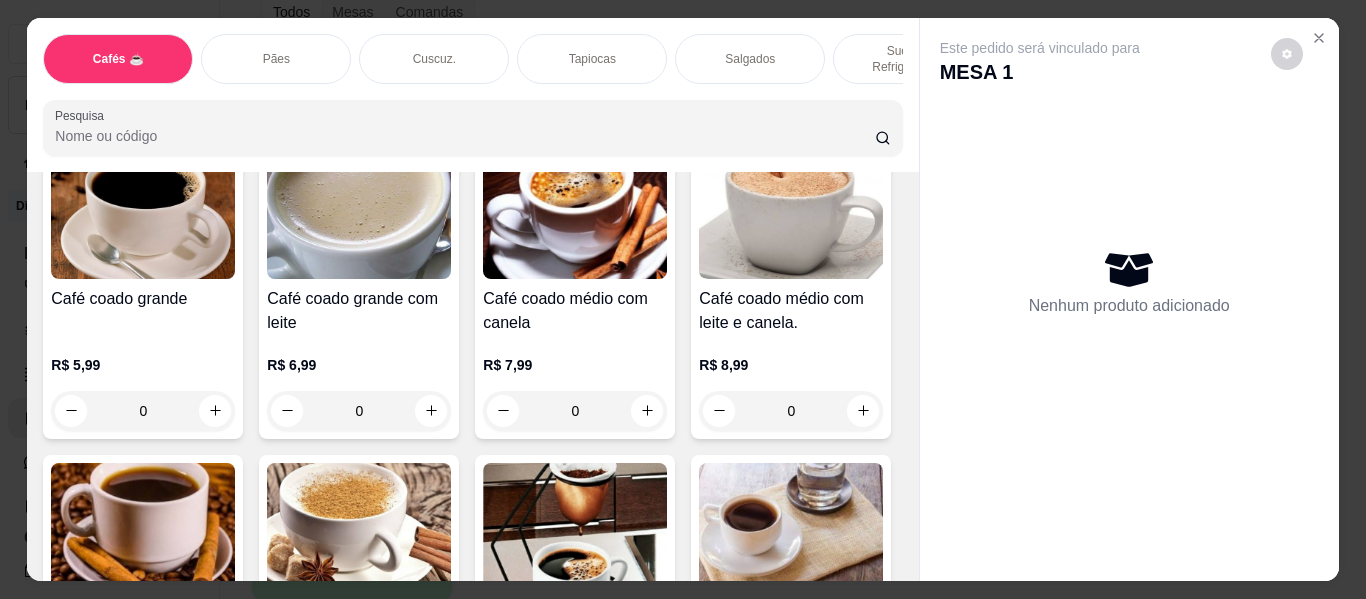 scroll, scrollTop: 500, scrollLeft: 0, axis: vertical 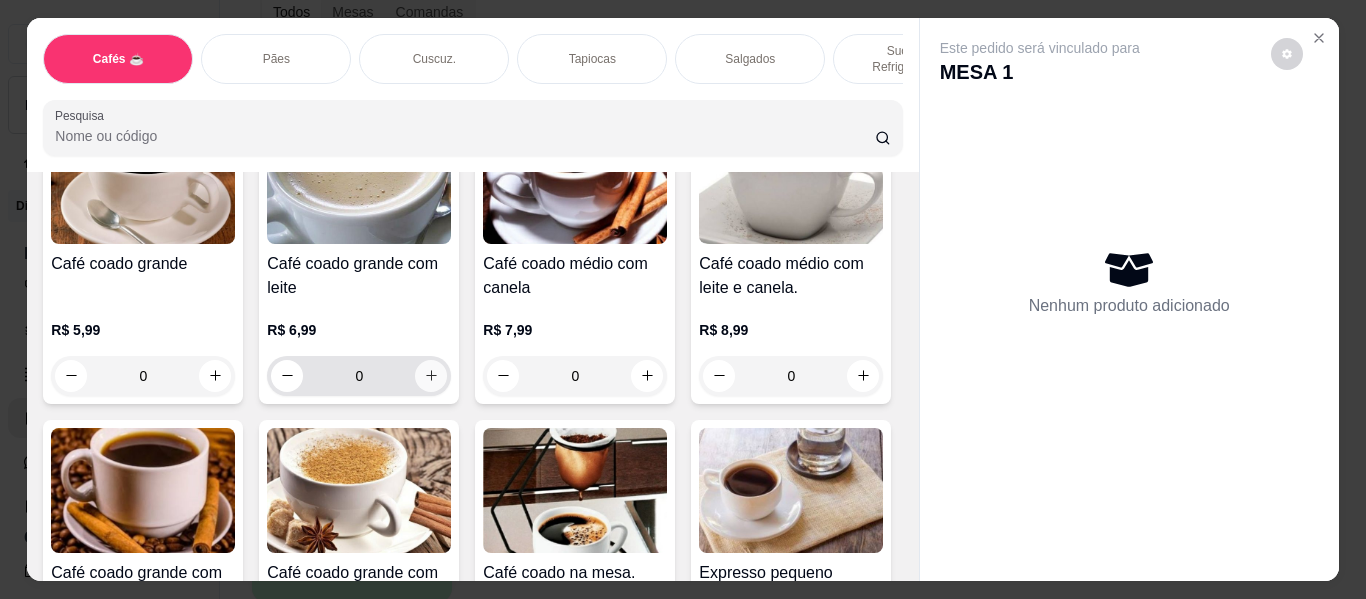 click at bounding box center (431, 376) 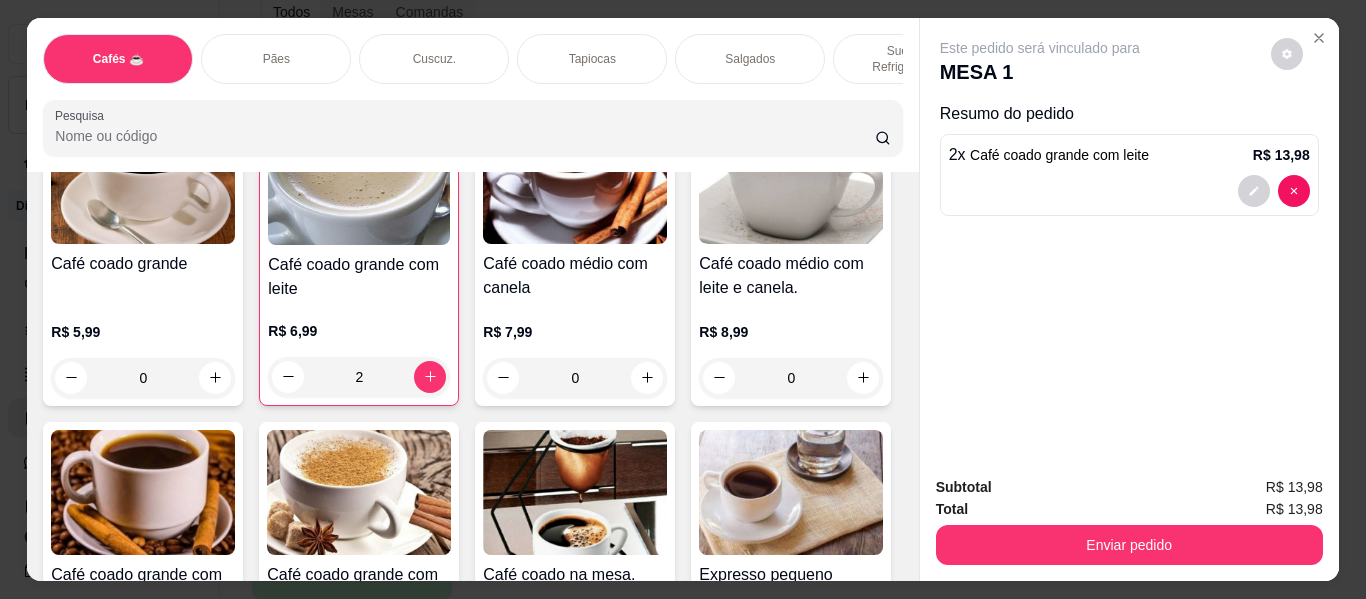 click on "Tapiocas" at bounding box center [592, 59] 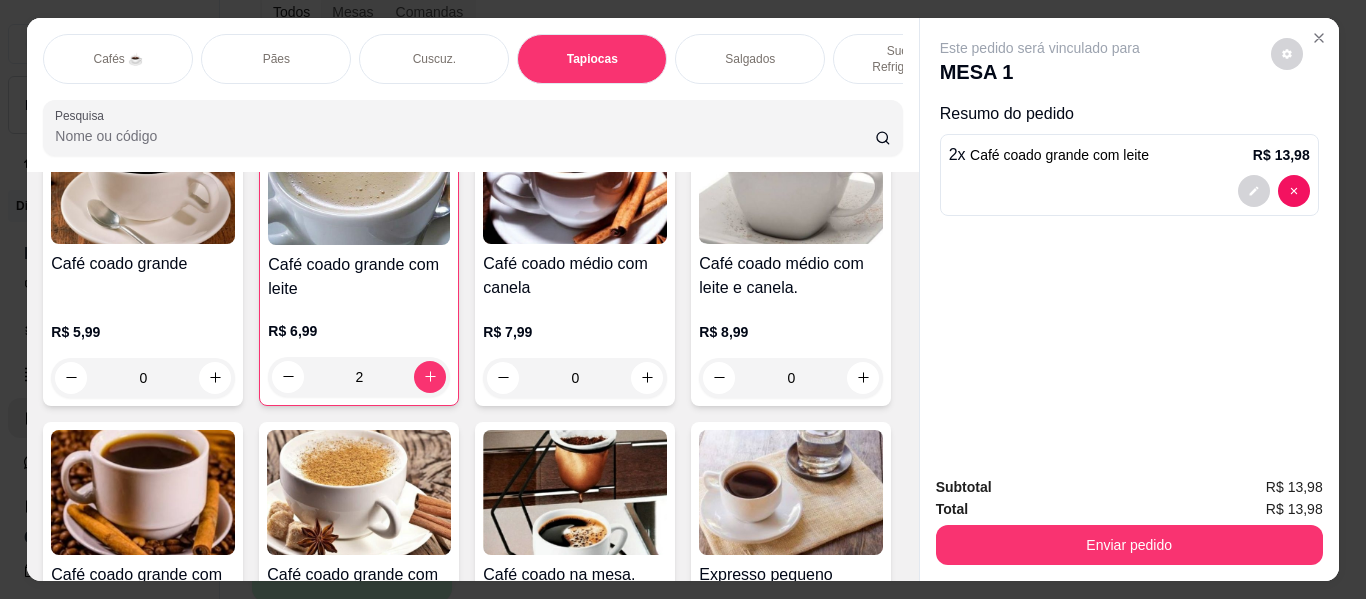 scroll, scrollTop: 6035, scrollLeft: 0, axis: vertical 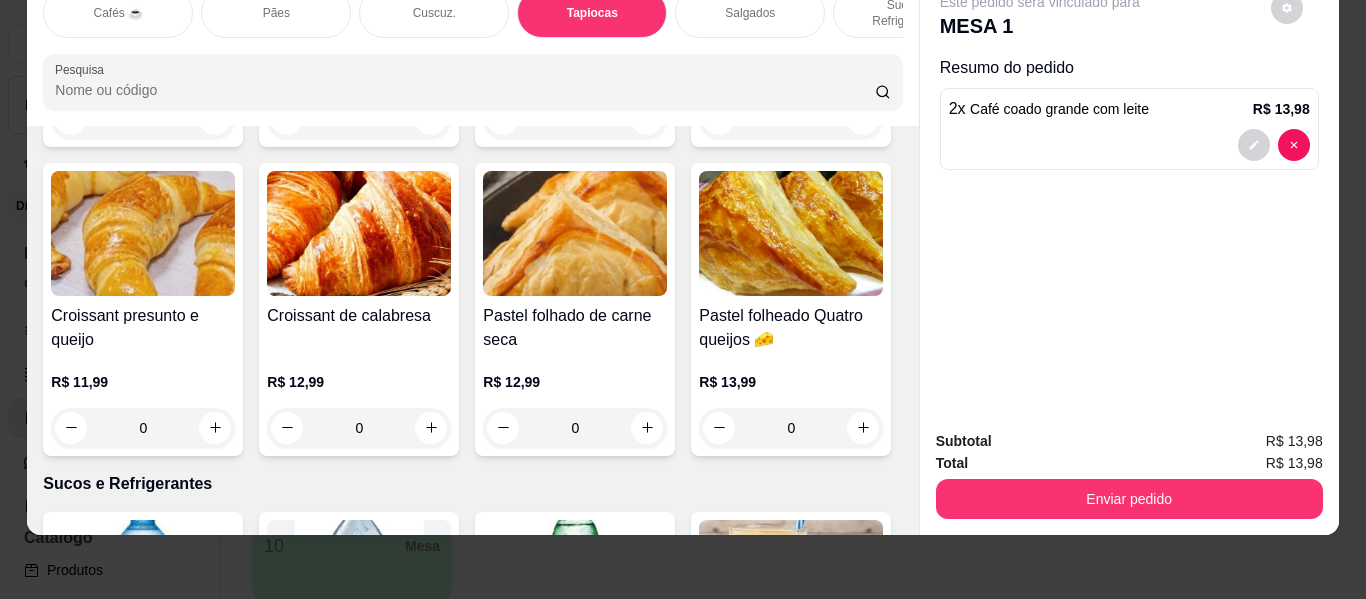 click 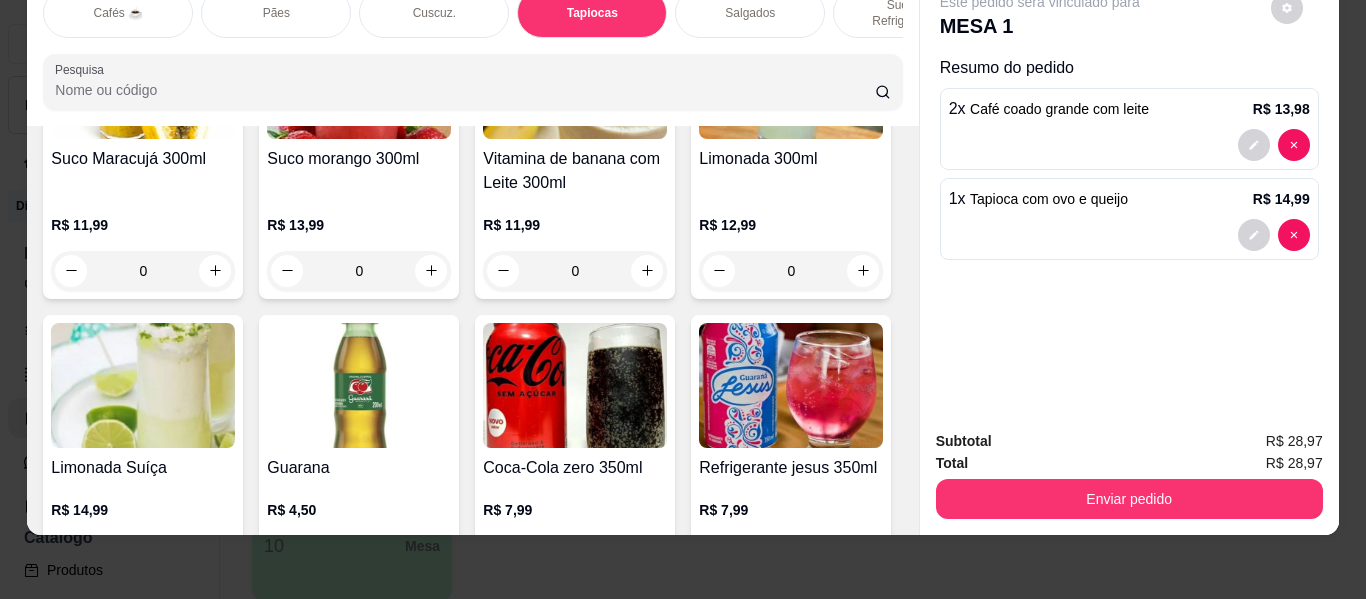 scroll, scrollTop: 7735, scrollLeft: 0, axis: vertical 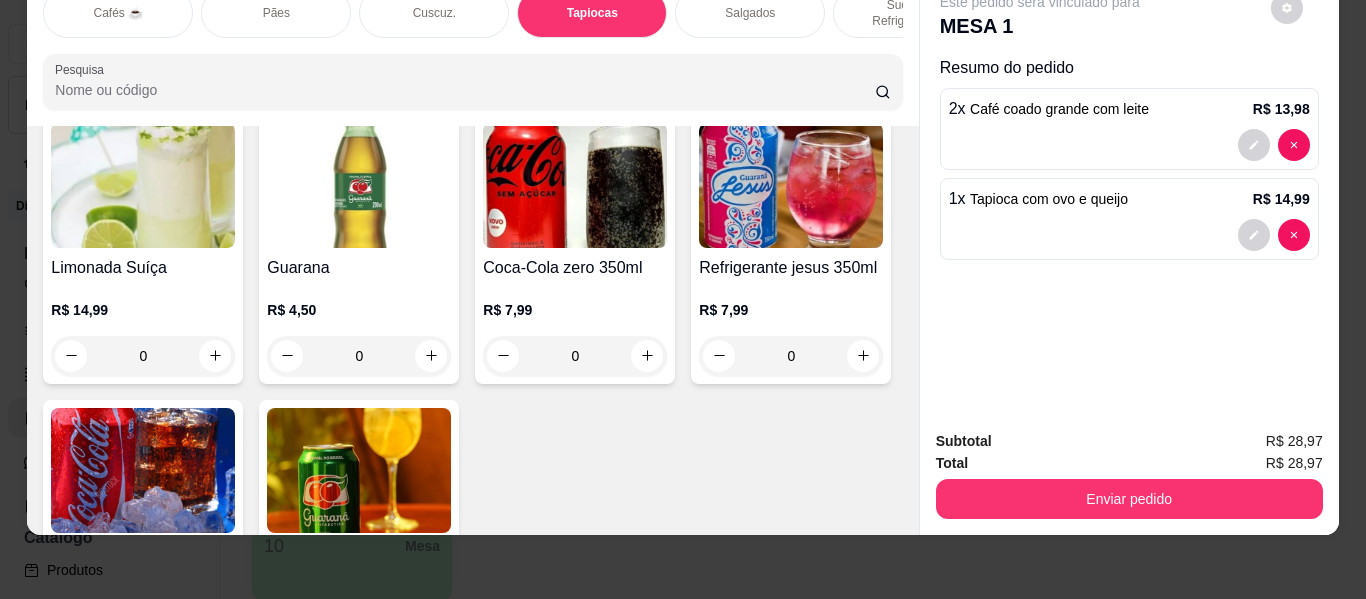 click 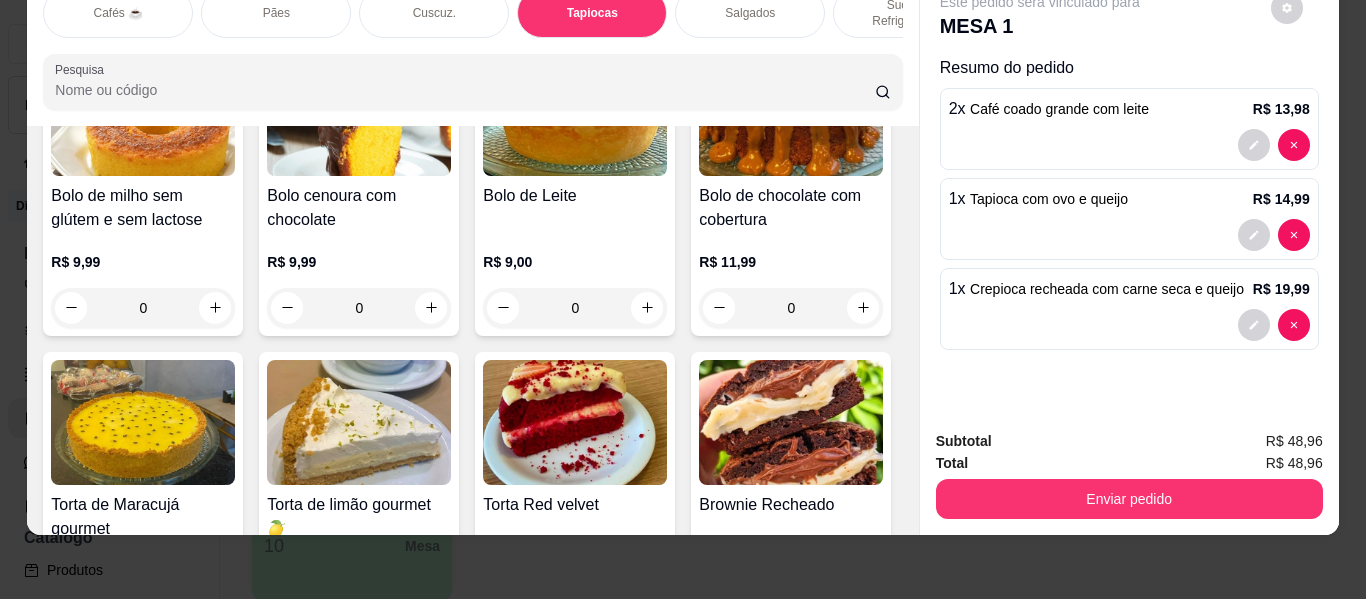 scroll, scrollTop: 8335, scrollLeft: 0, axis: vertical 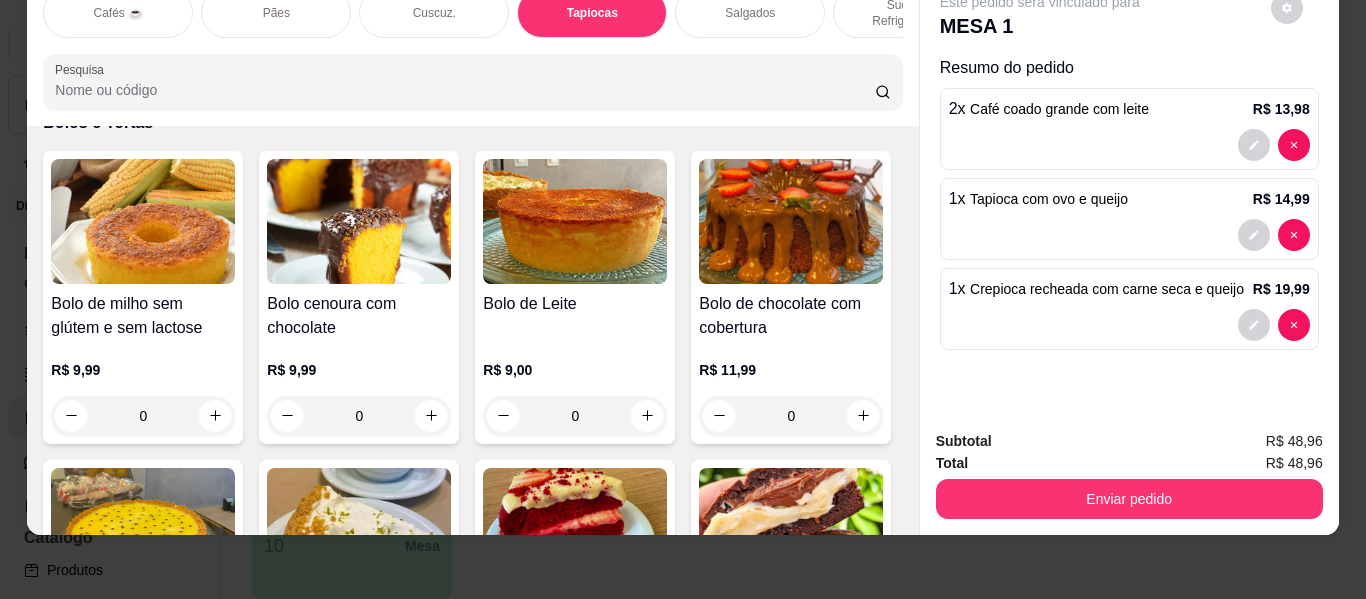 click at bounding box center [647, -1779] 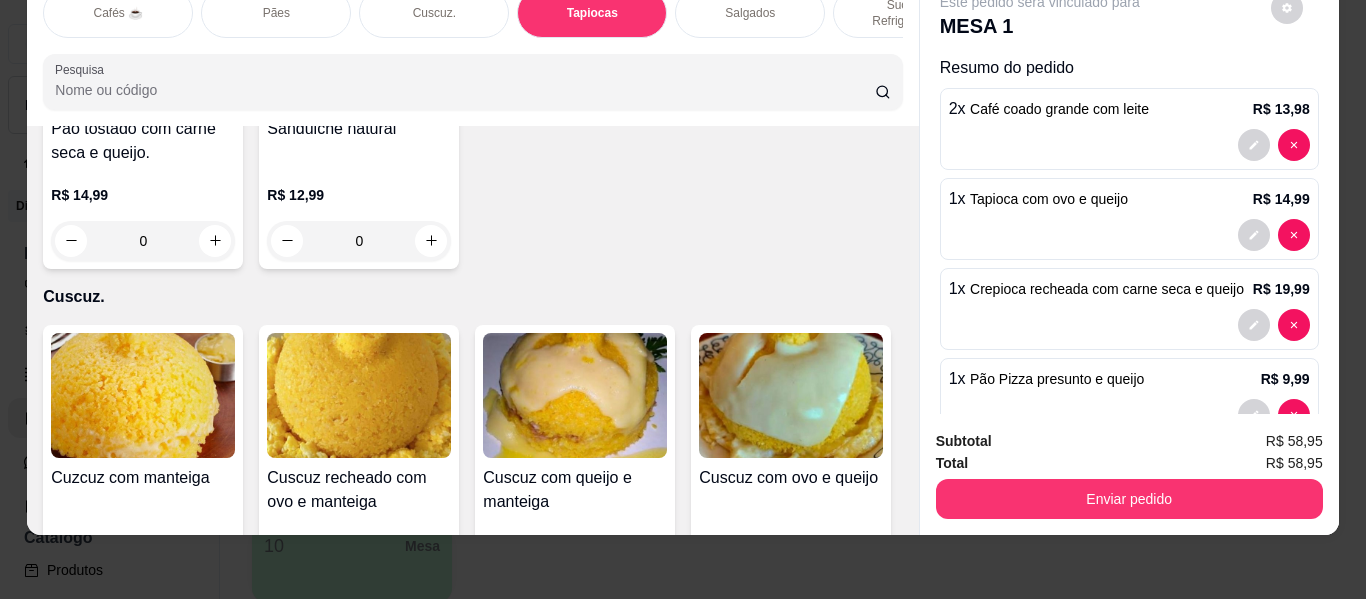 scroll, scrollTop: 3735, scrollLeft: 0, axis: vertical 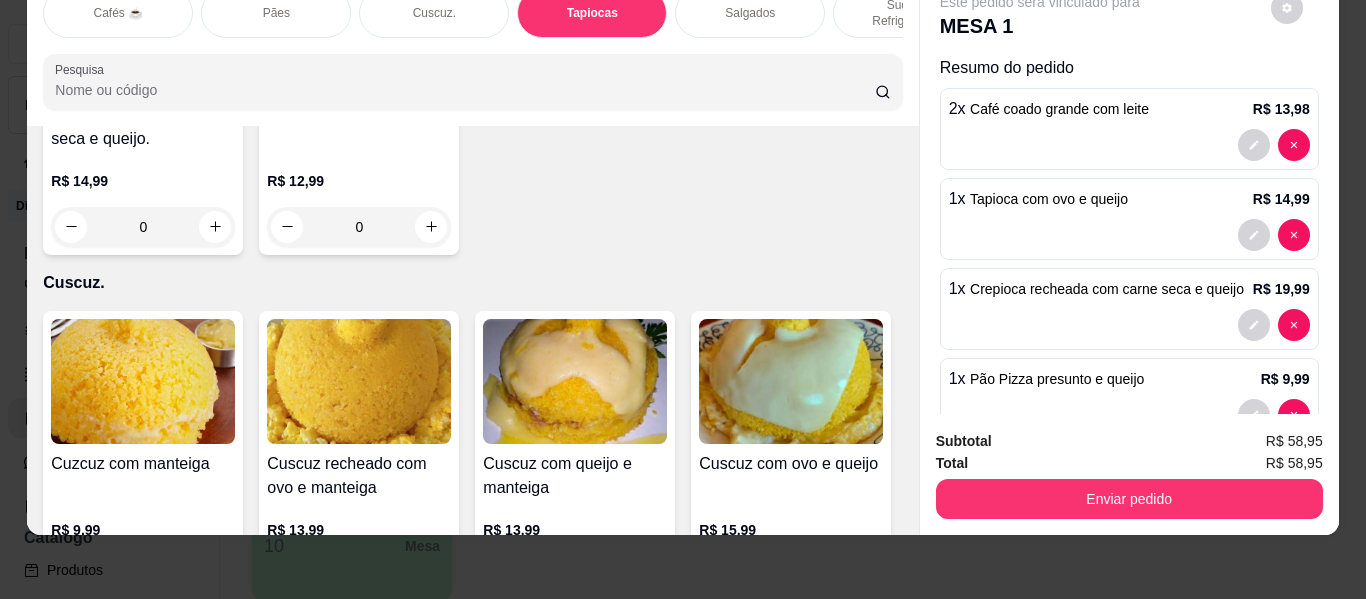 click 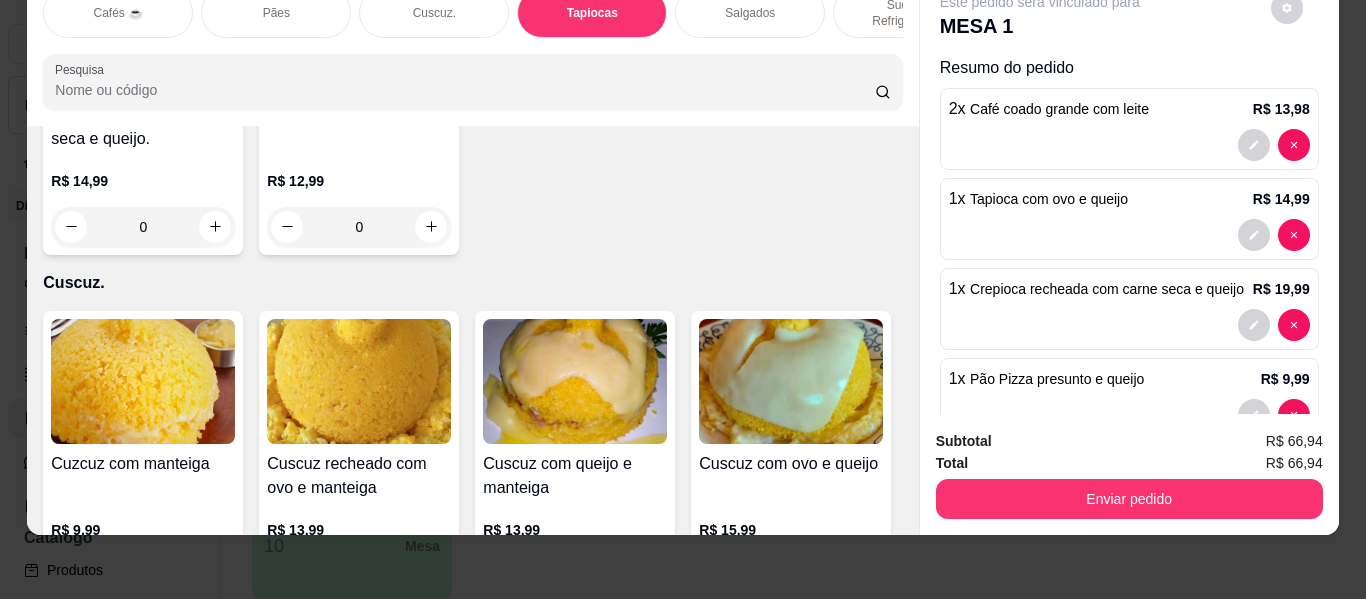 click on "Enviar pedido" at bounding box center [1129, 496] 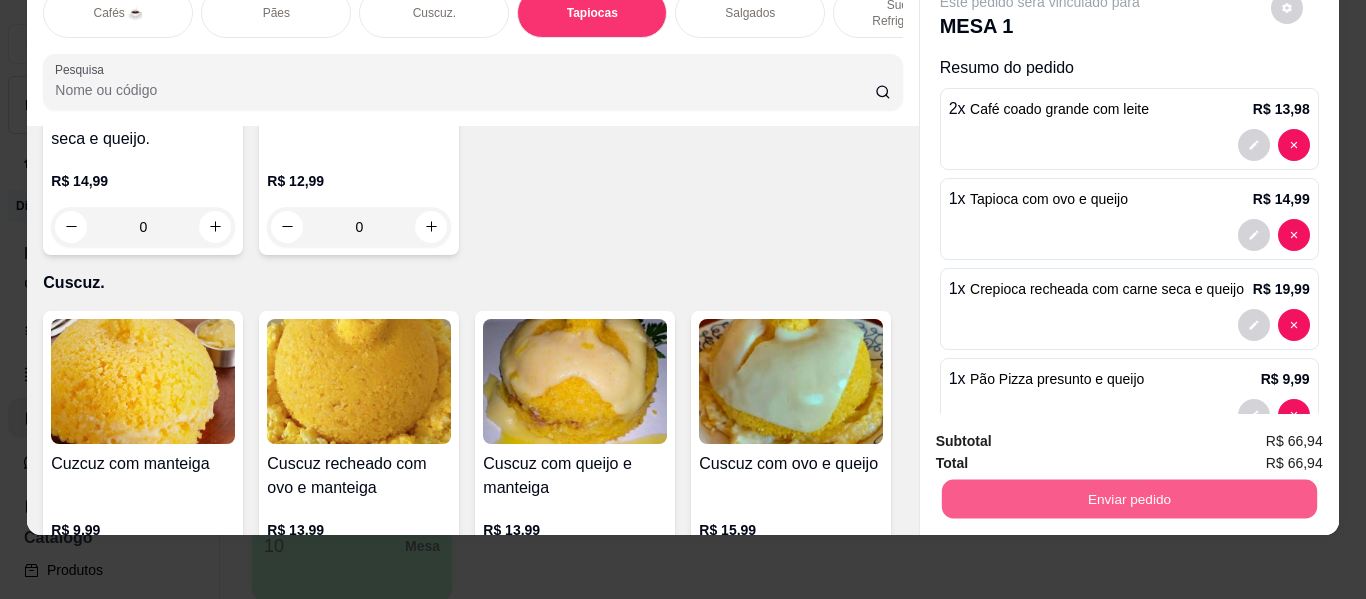 click on "Enviar pedido" at bounding box center [1128, 499] 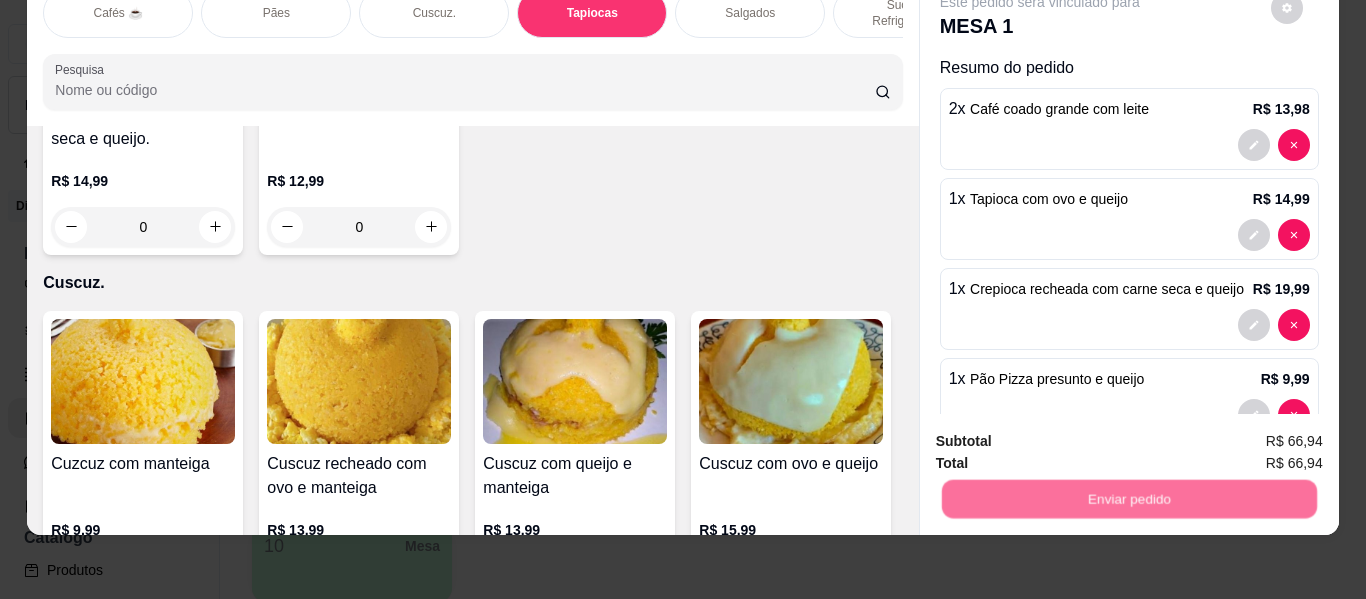 click on "Não registrar e enviar pedido" at bounding box center (1063, 435) 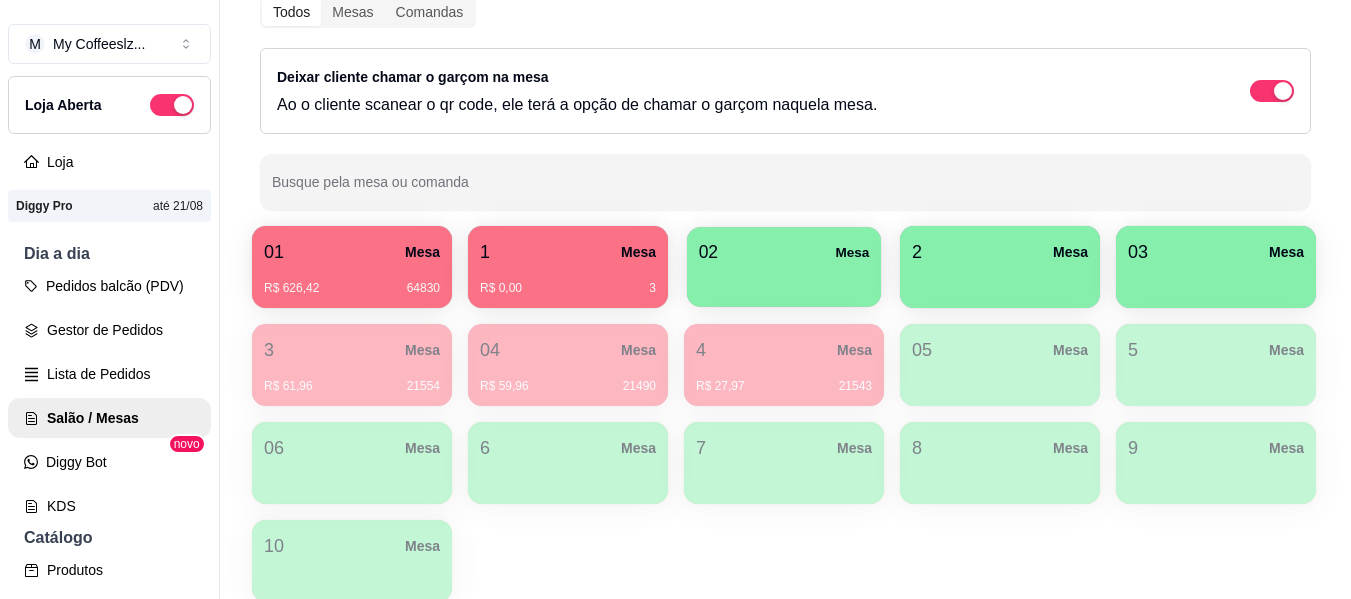click at bounding box center [784, 280] 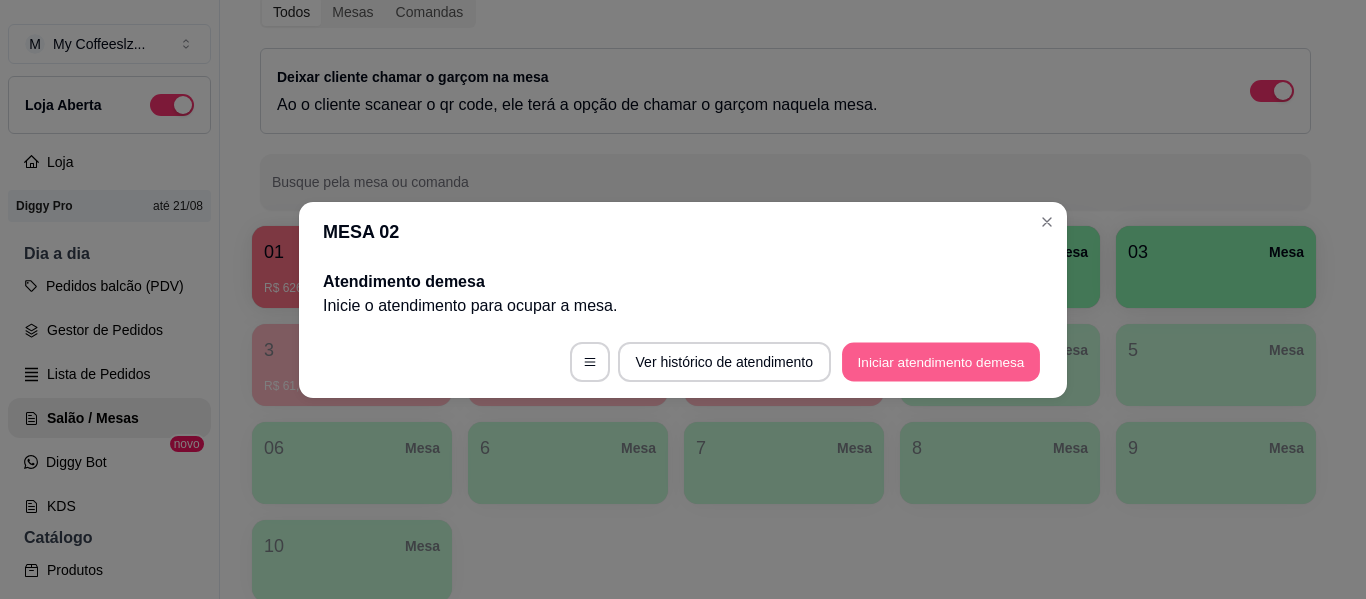 click on "Iniciar atendimento de  mesa" at bounding box center [941, 361] 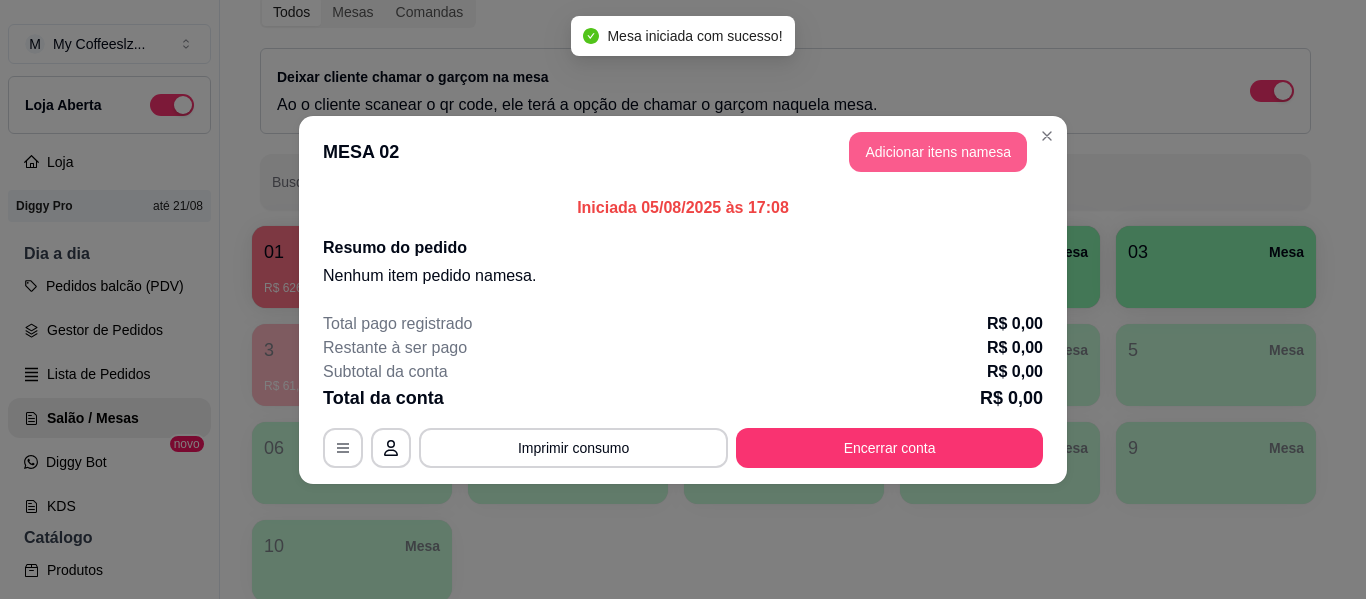 click on "Adicionar itens na  mesa" at bounding box center [938, 152] 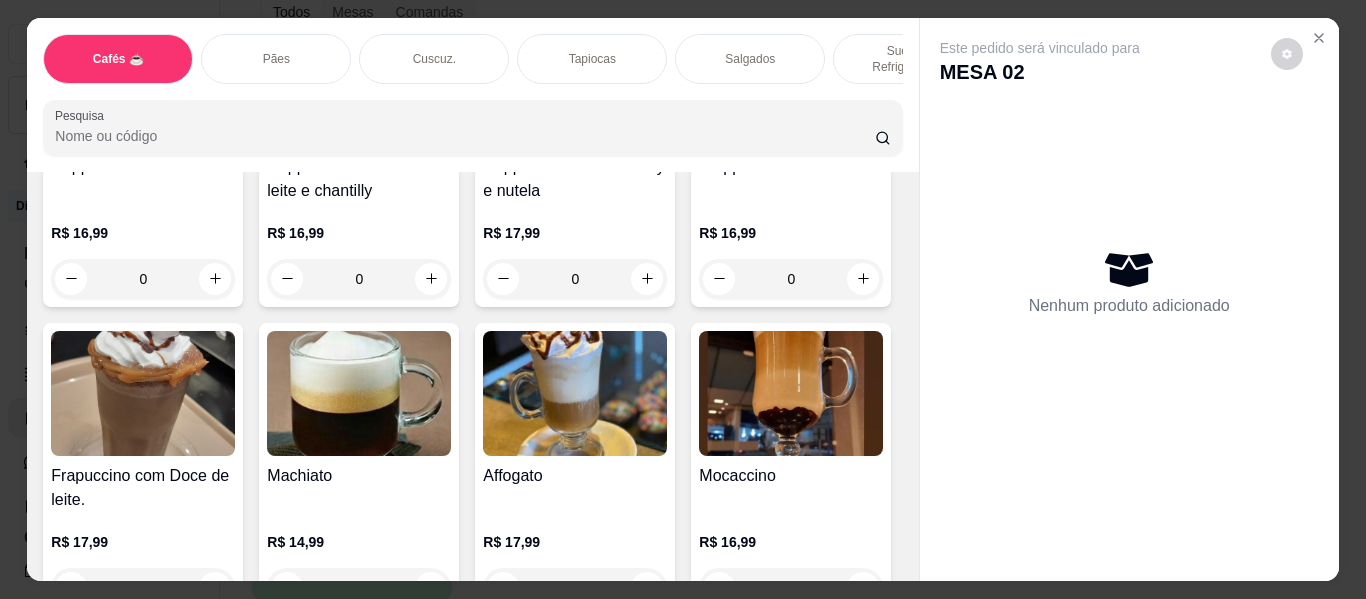 scroll, scrollTop: 2200, scrollLeft: 0, axis: vertical 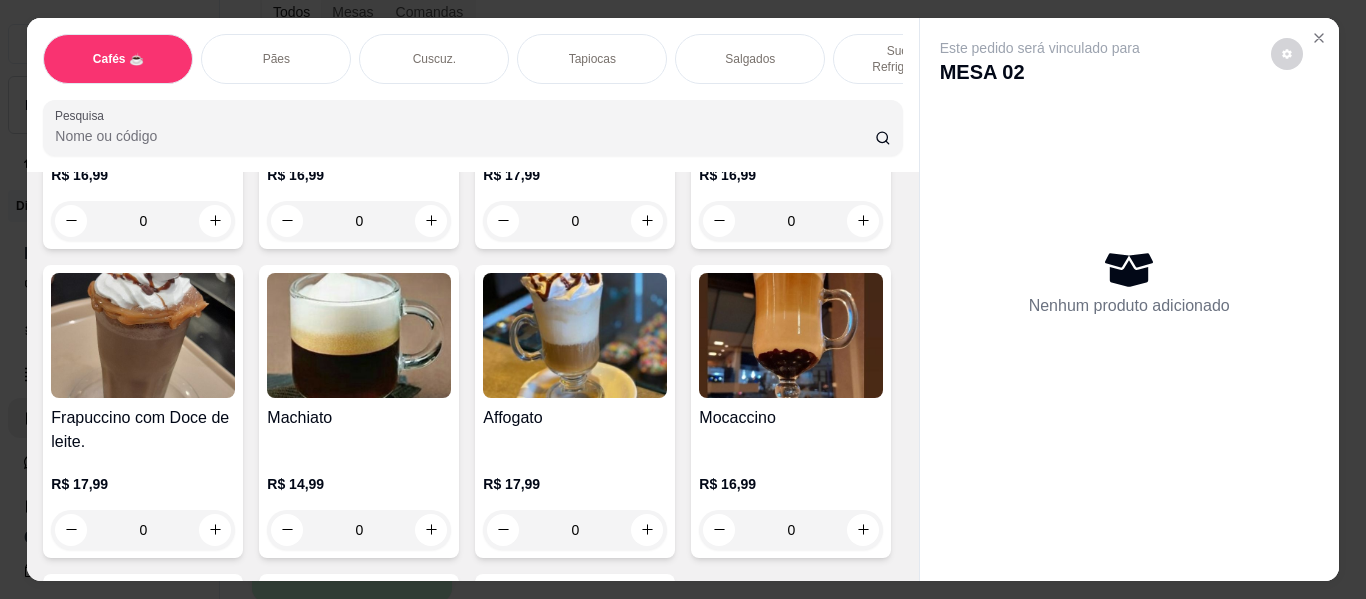 click 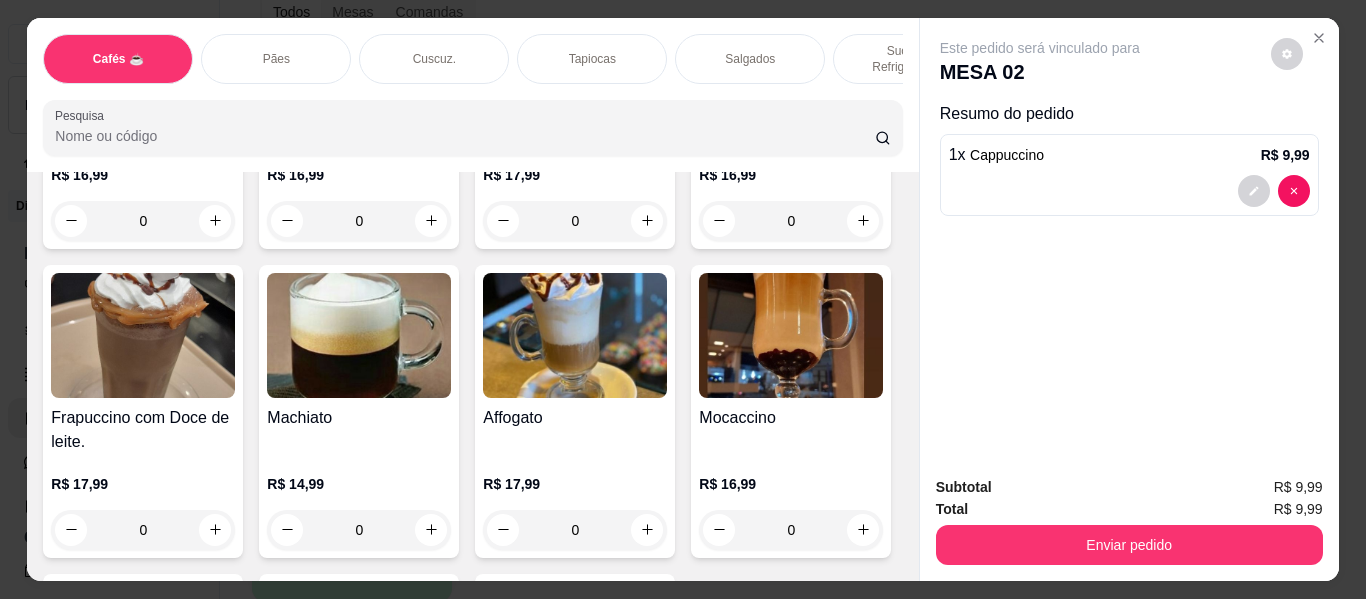 click 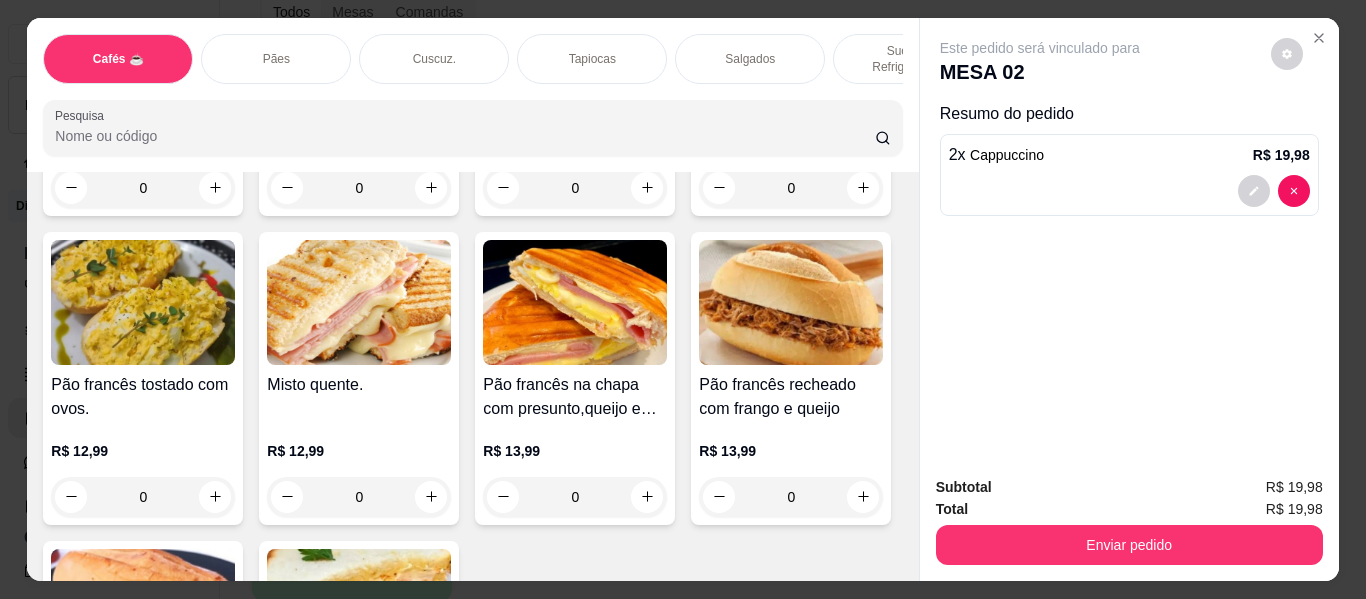 scroll, scrollTop: 3300, scrollLeft: 0, axis: vertical 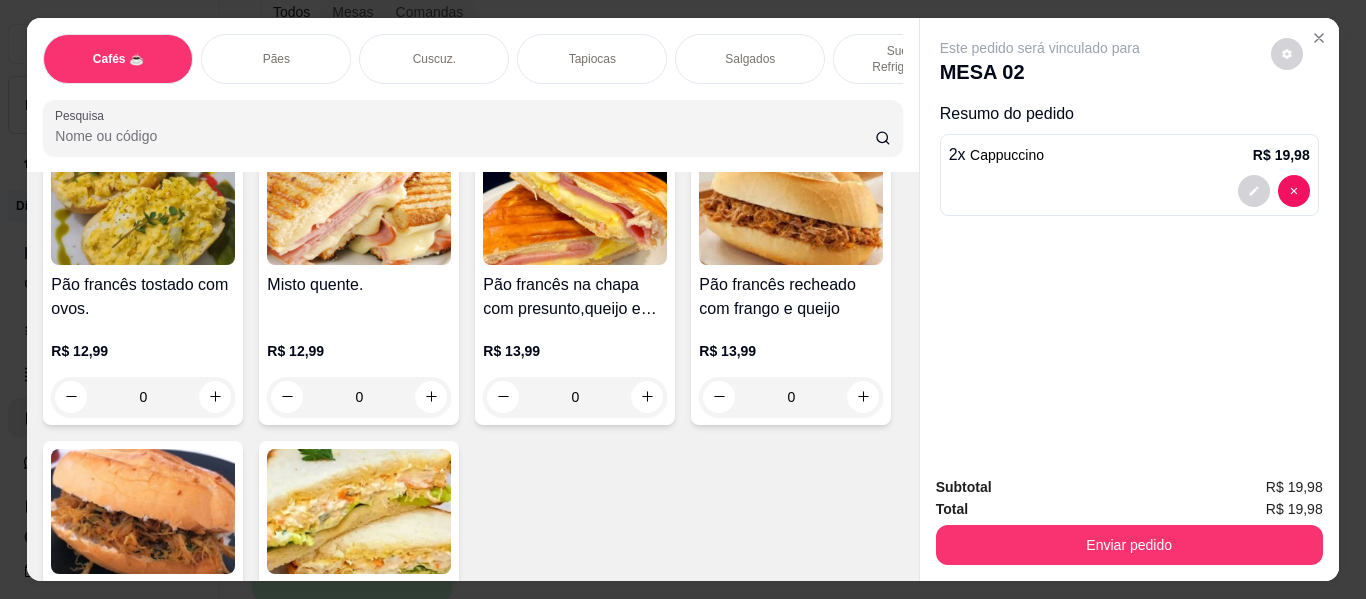 click on "Salgados" at bounding box center [750, 59] 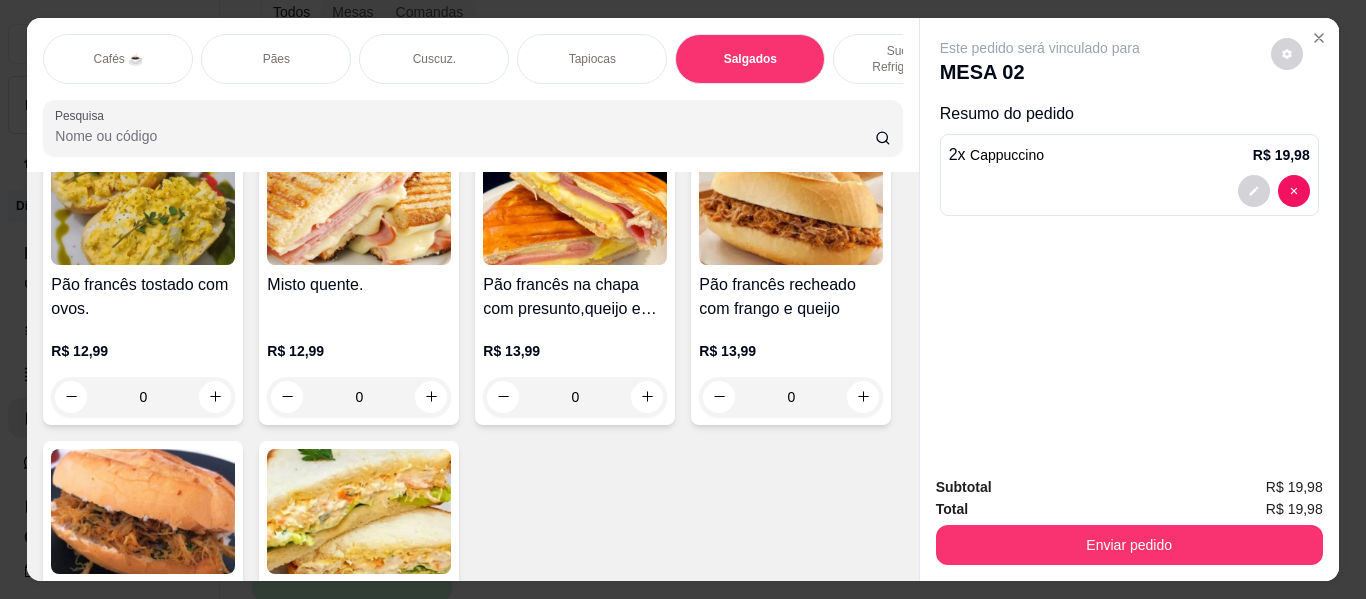 scroll, scrollTop: 8236, scrollLeft: 0, axis: vertical 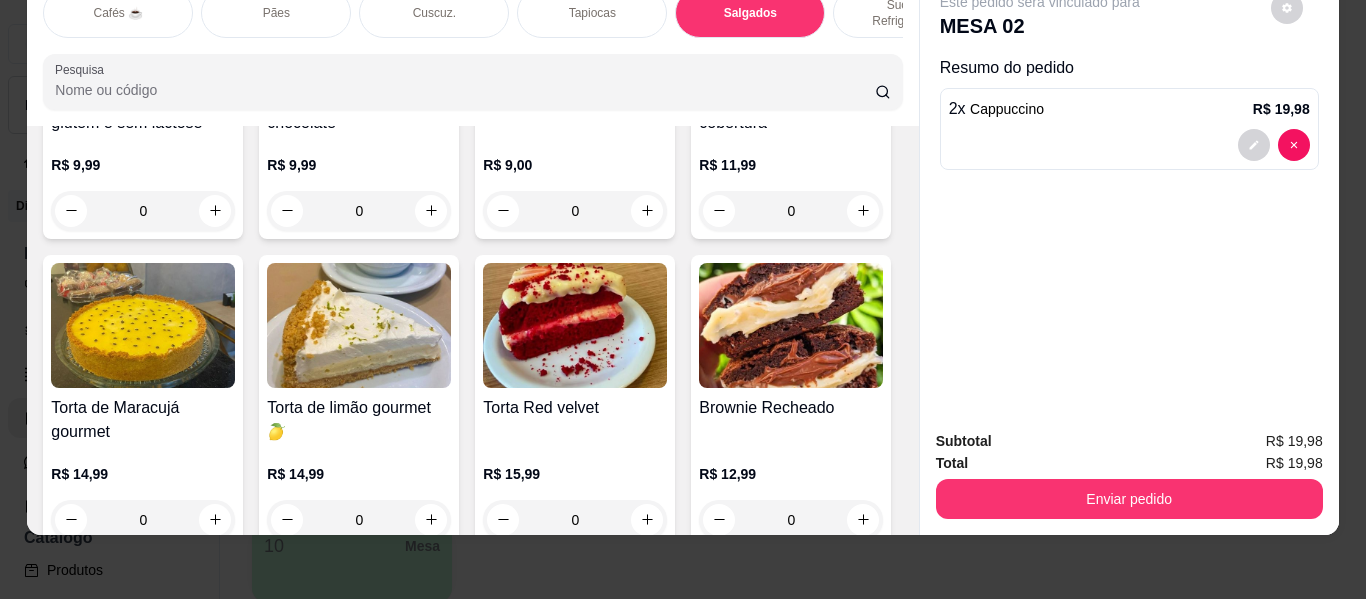 click at bounding box center (647, -1984) 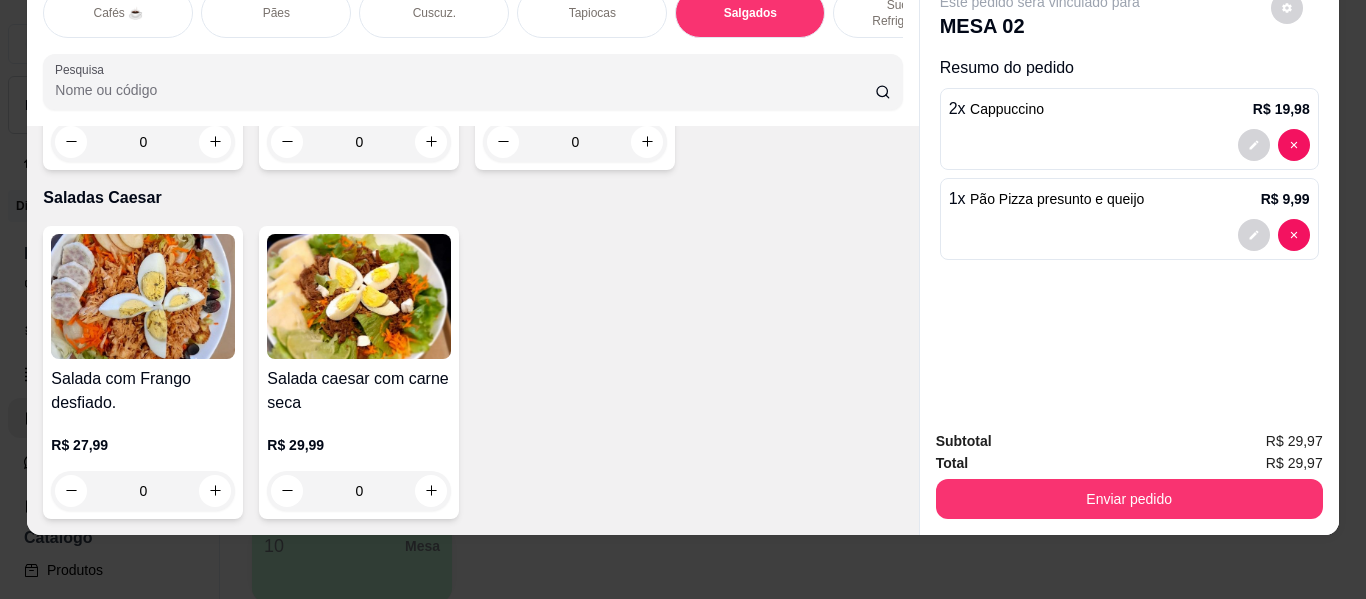 scroll, scrollTop: 11338, scrollLeft: 0, axis: vertical 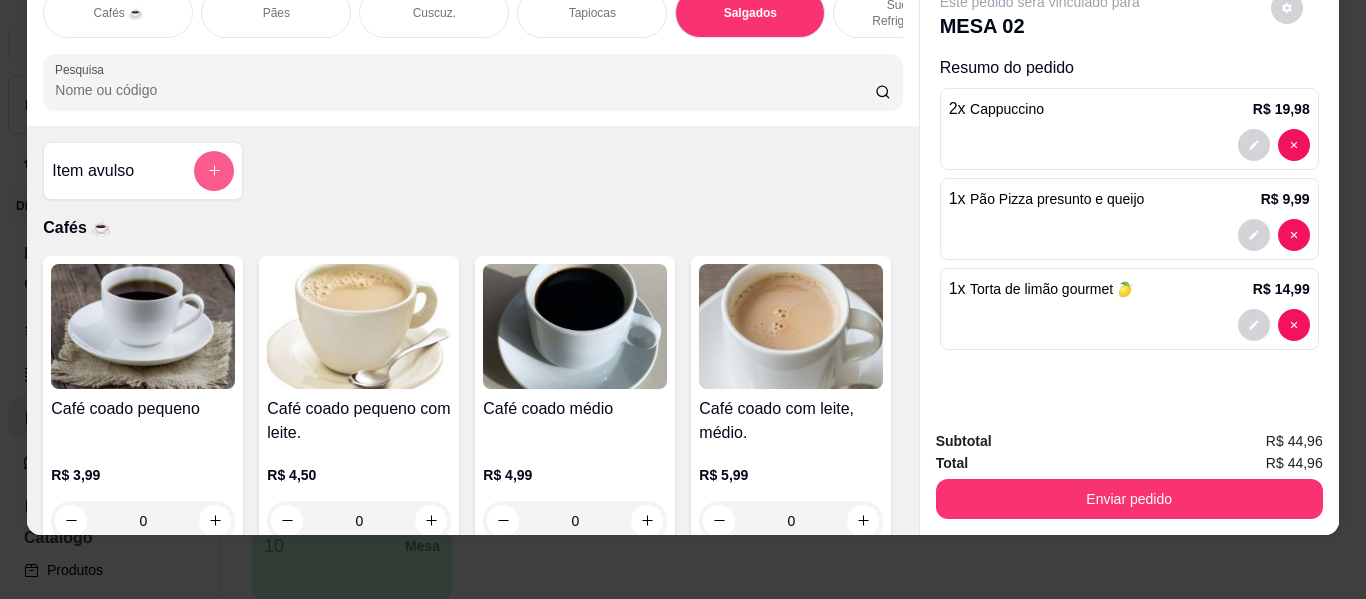 click at bounding box center [214, 171] 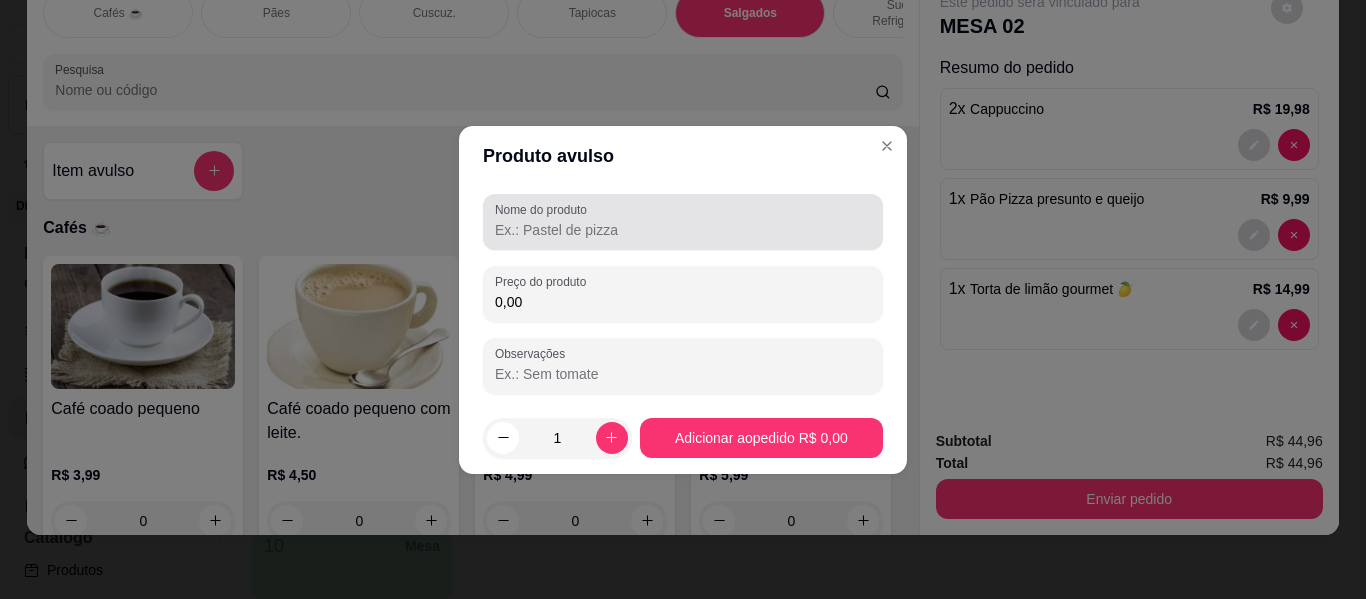 click on "Nome do produto" at bounding box center [544, 209] 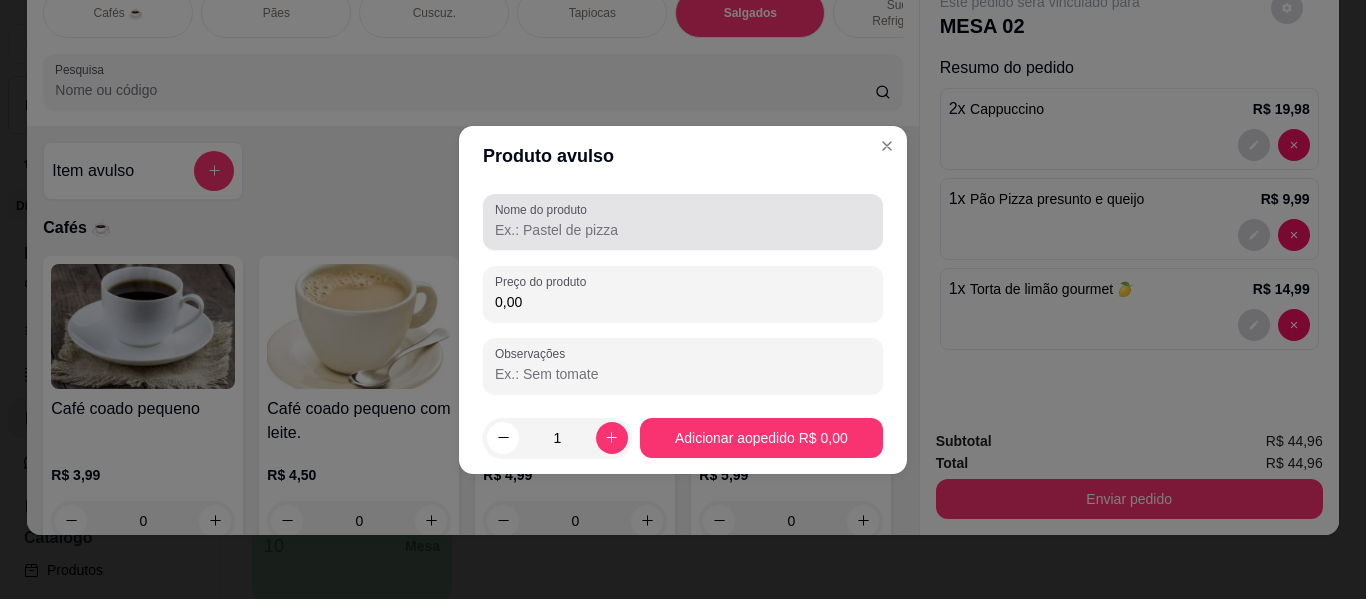 click on "Nome do produto" at bounding box center [683, 230] 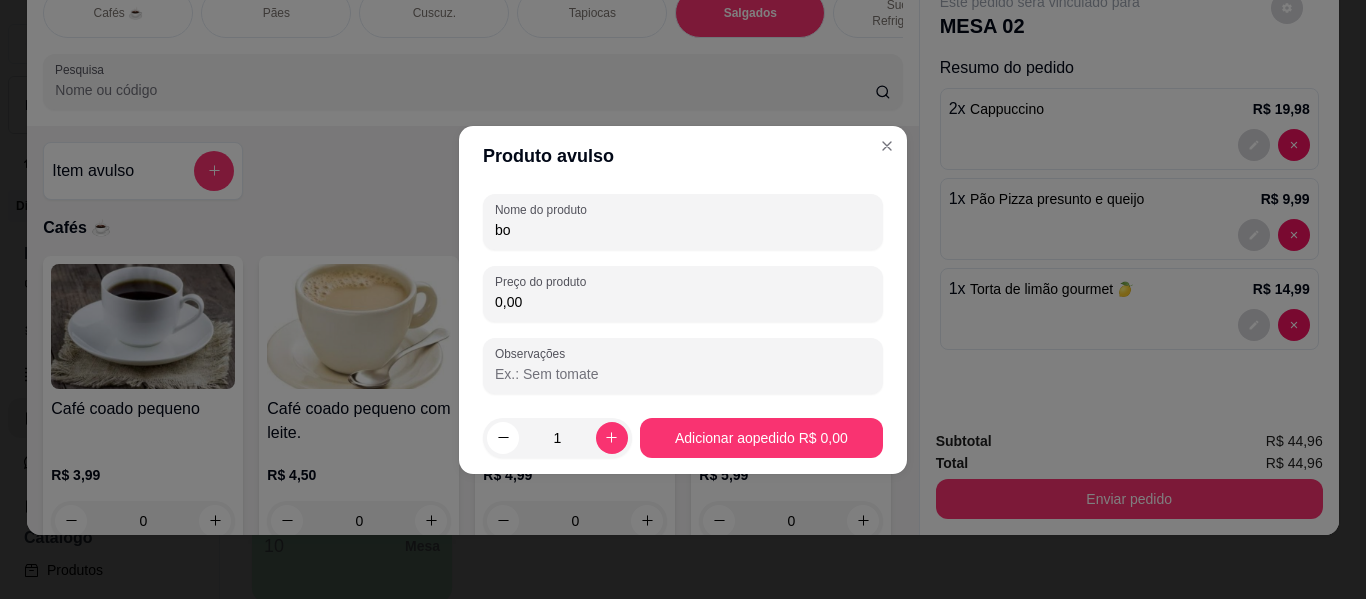 type on "b" 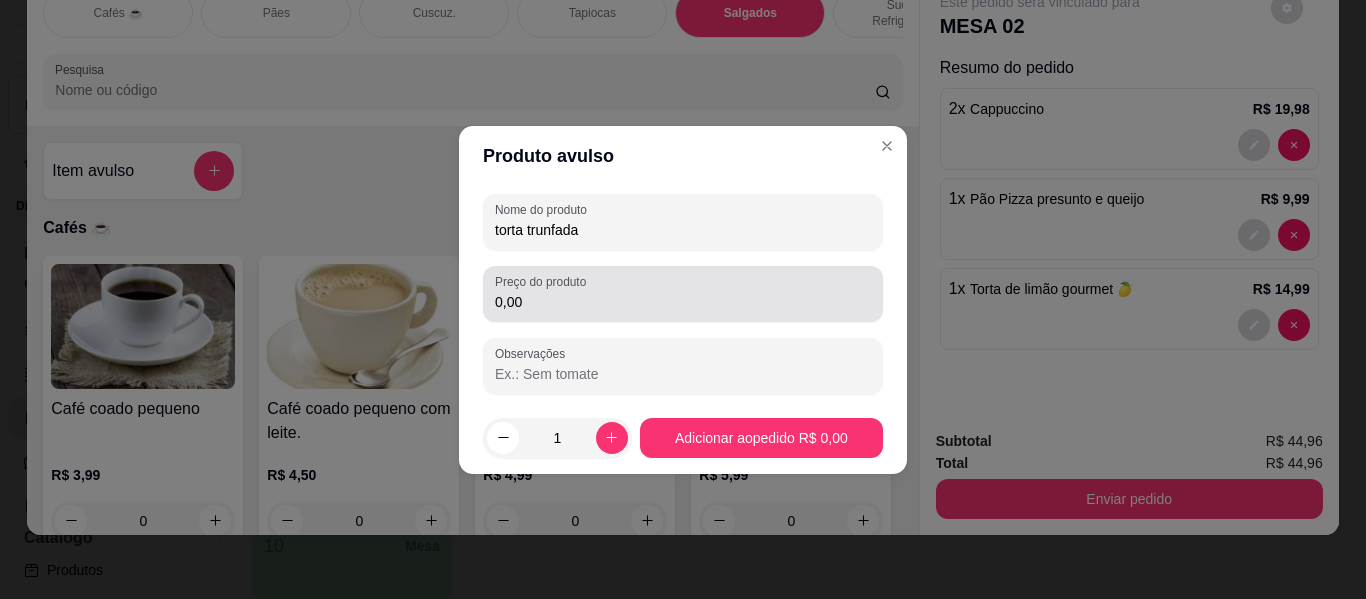 type on "torta trunfada" 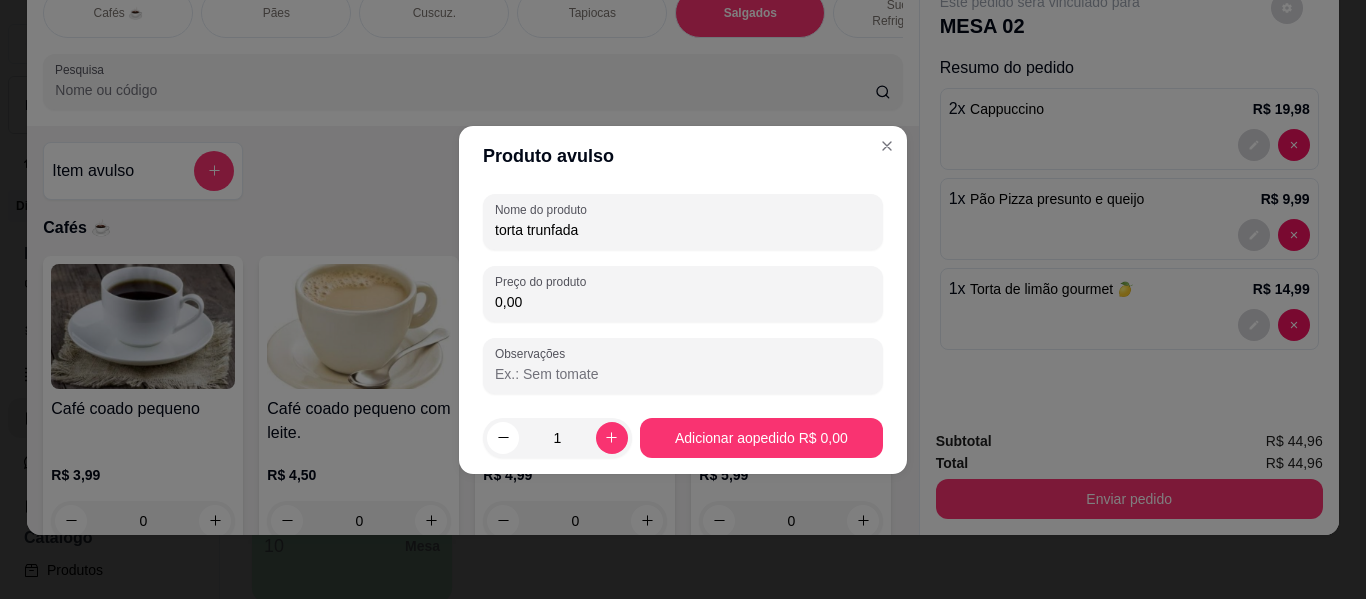 click on "0,00" at bounding box center (683, 302) 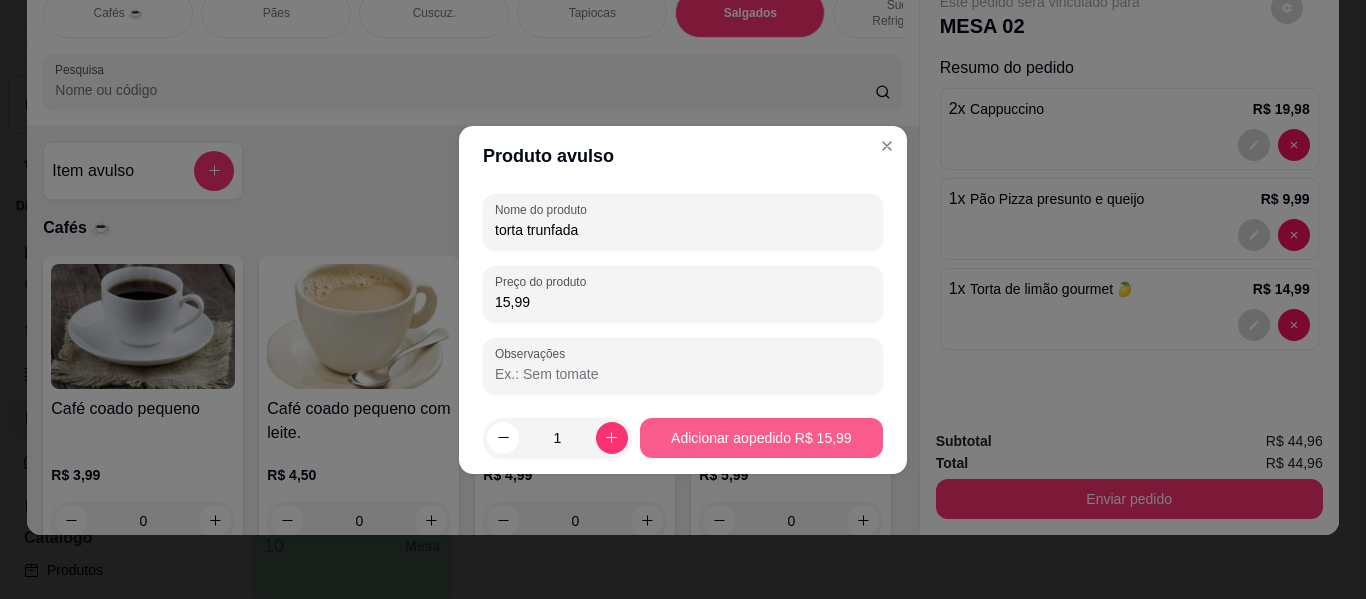 type on "15,99" 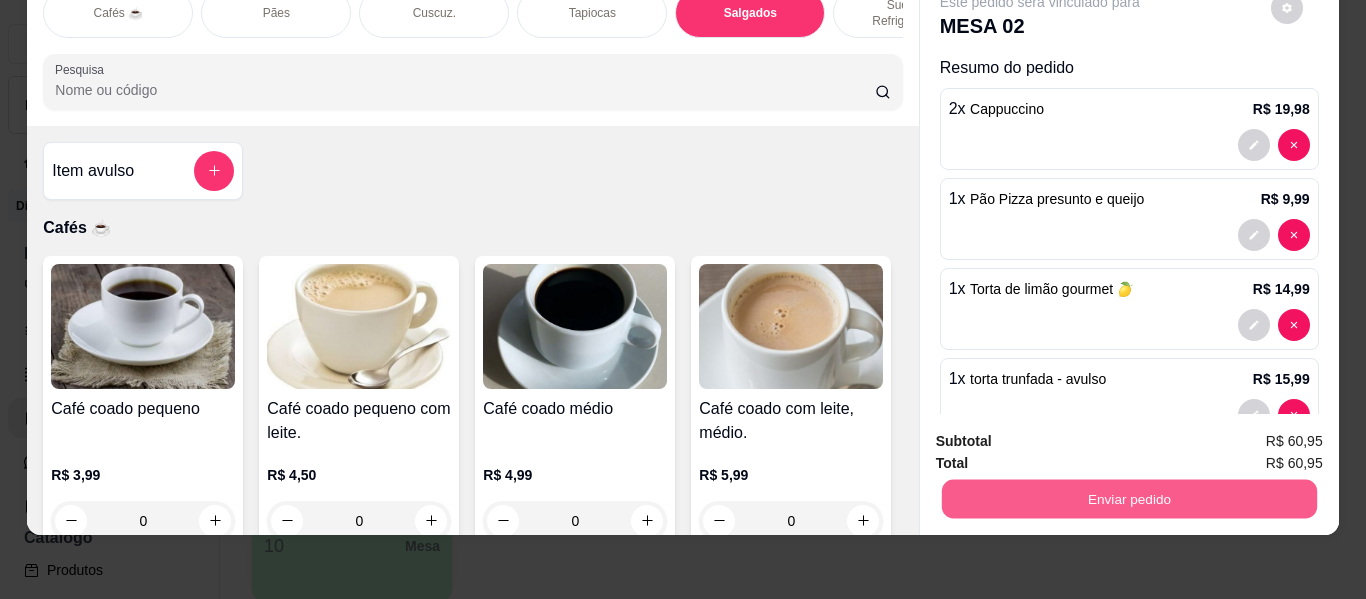 click on "Enviar pedido" at bounding box center (1128, 499) 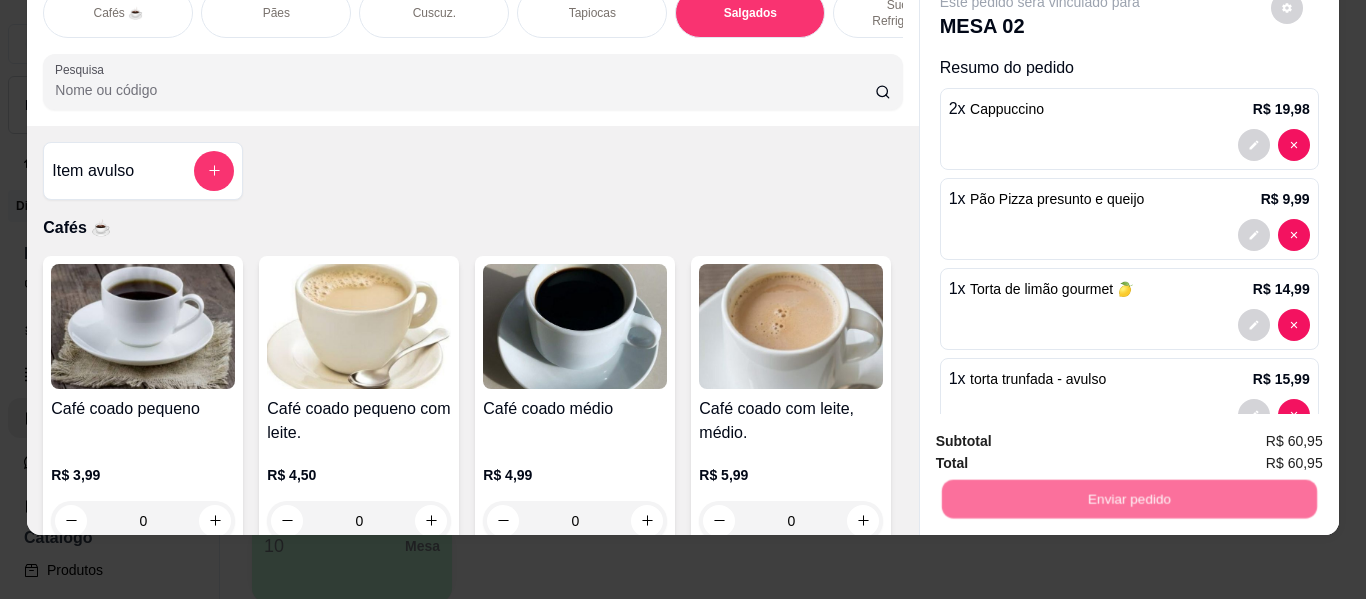 click on "Não registrar e enviar pedido" at bounding box center [1063, 433] 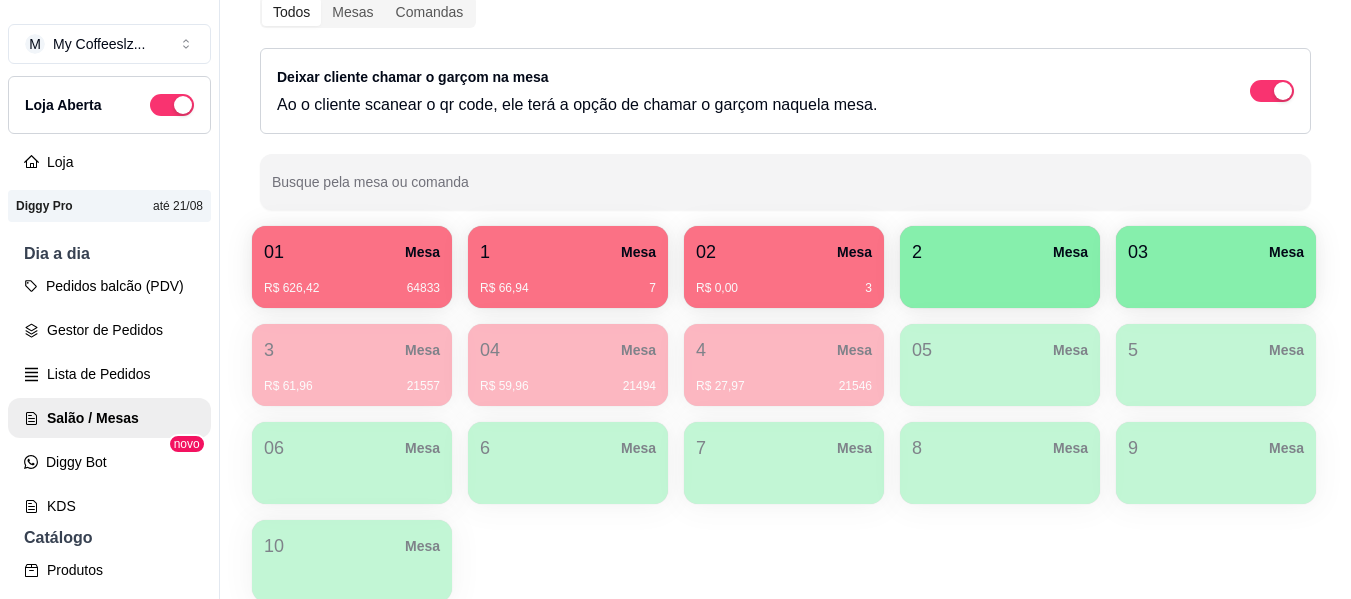 click on "R$ 66,94 7" at bounding box center (568, 281) 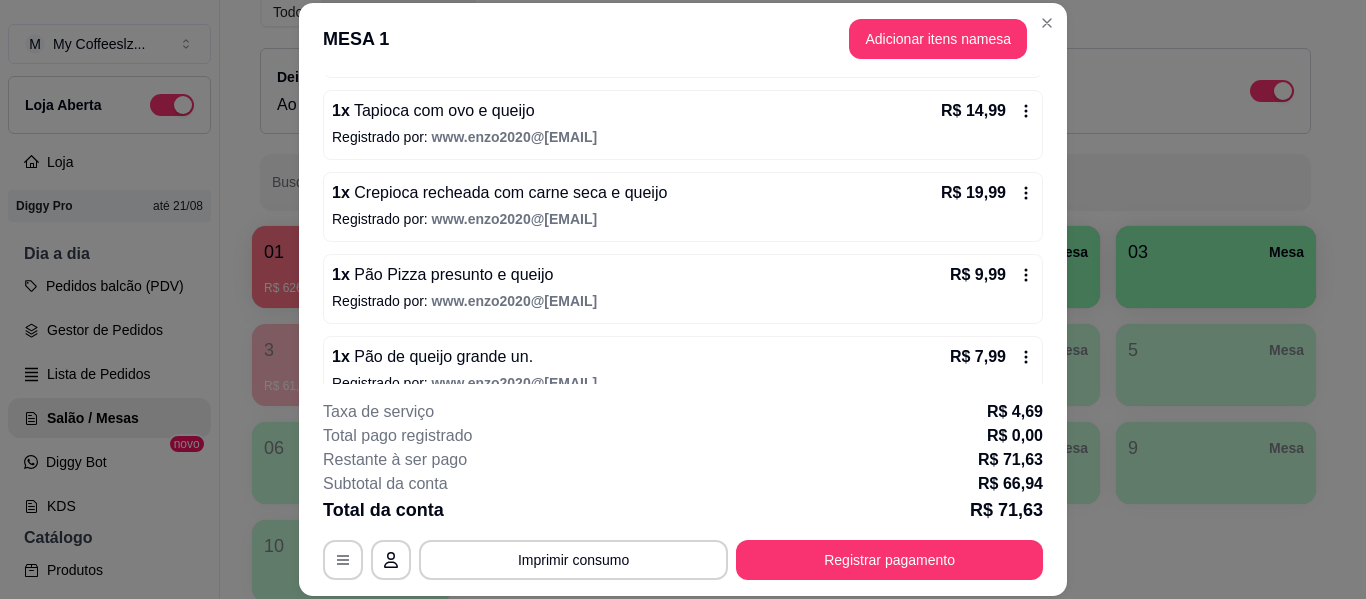 scroll, scrollTop: 286, scrollLeft: 0, axis: vertical 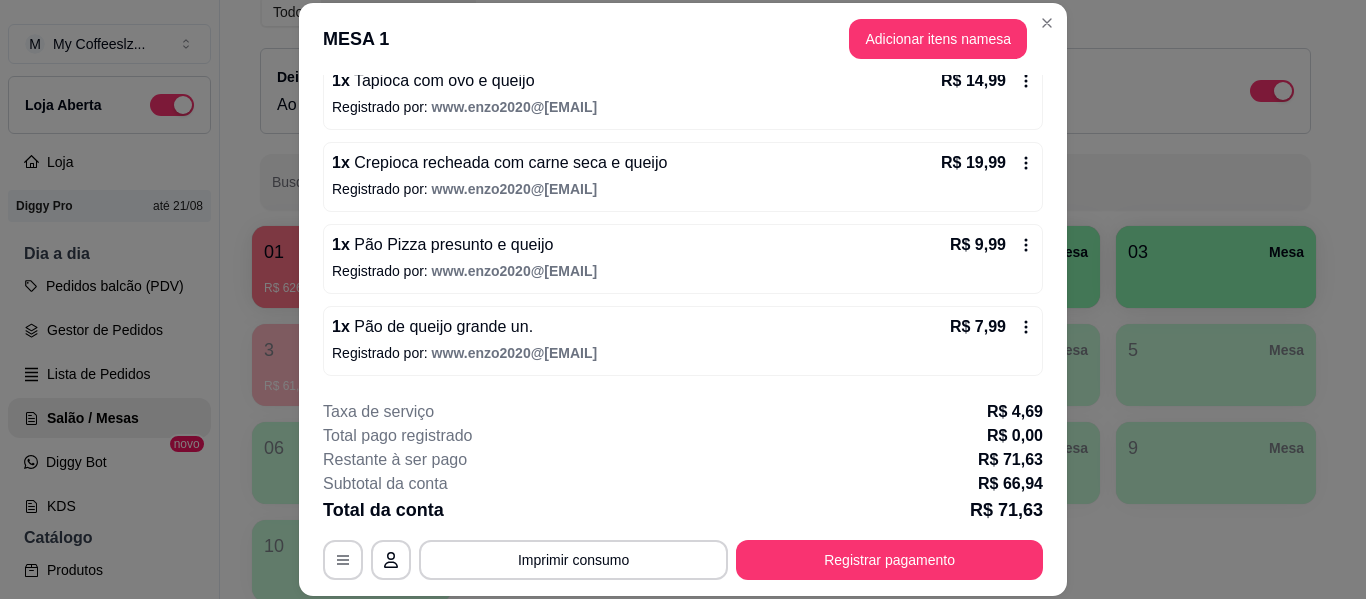 click on "Registrado por: www.enzo2020@[EMAIL]" at bounding box center [683, 189] 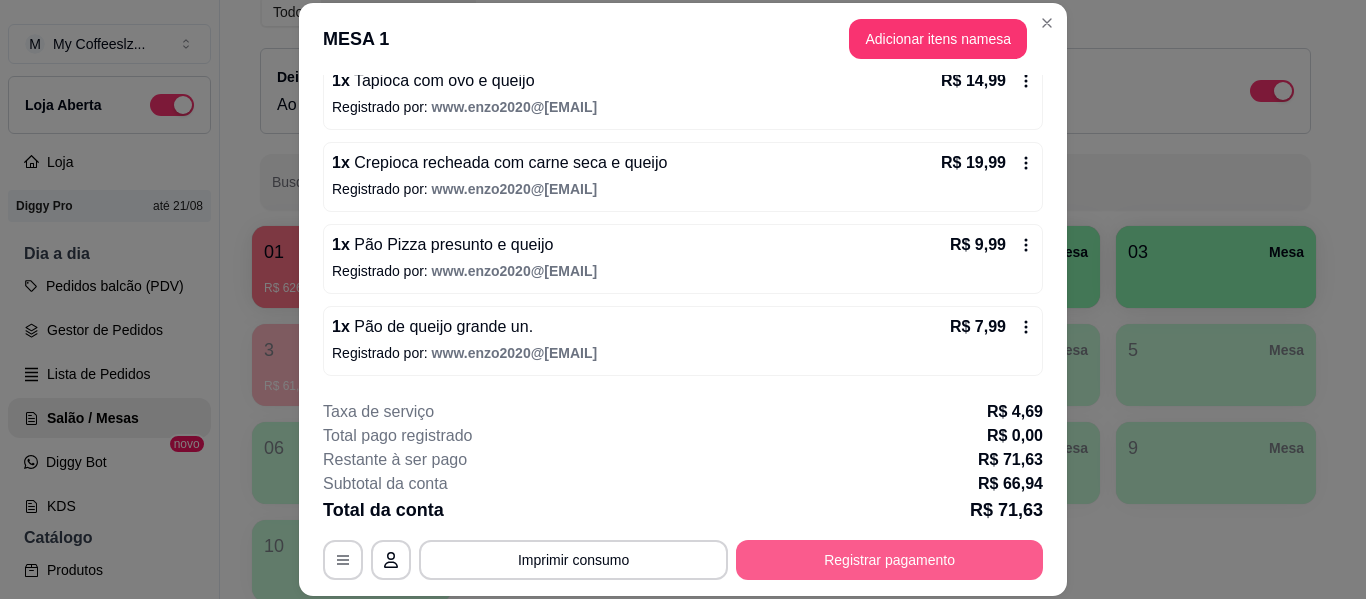 click on "Registrar pagamento" at bounding box center (889, 560) 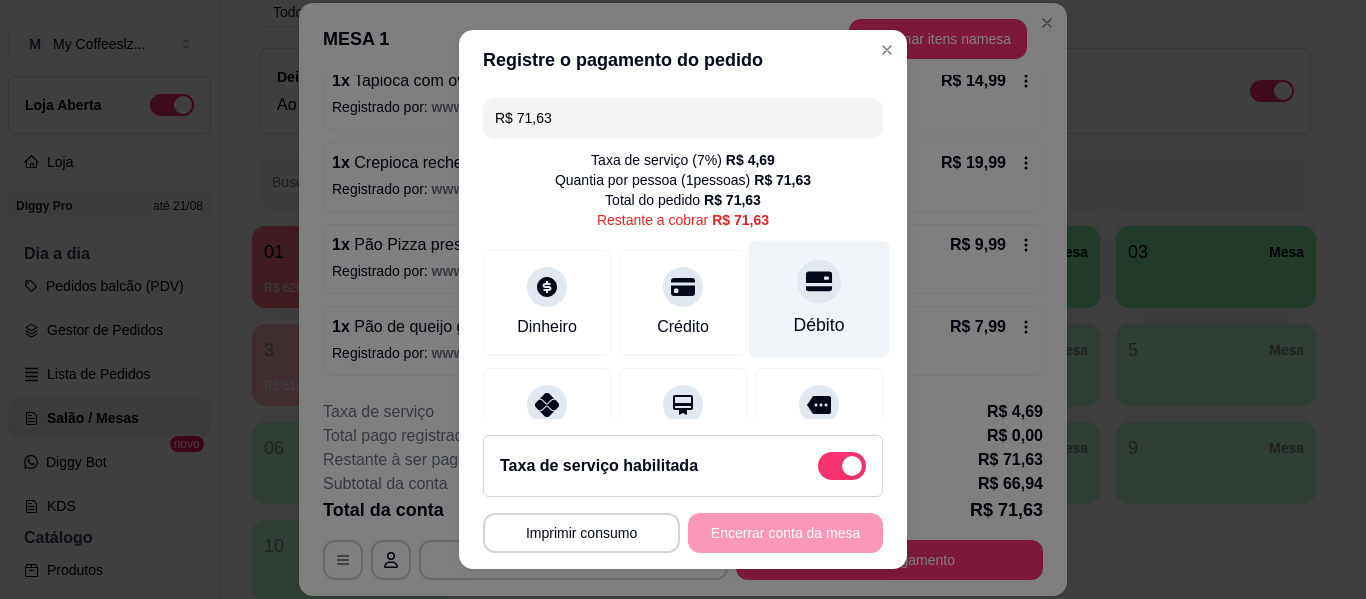 click 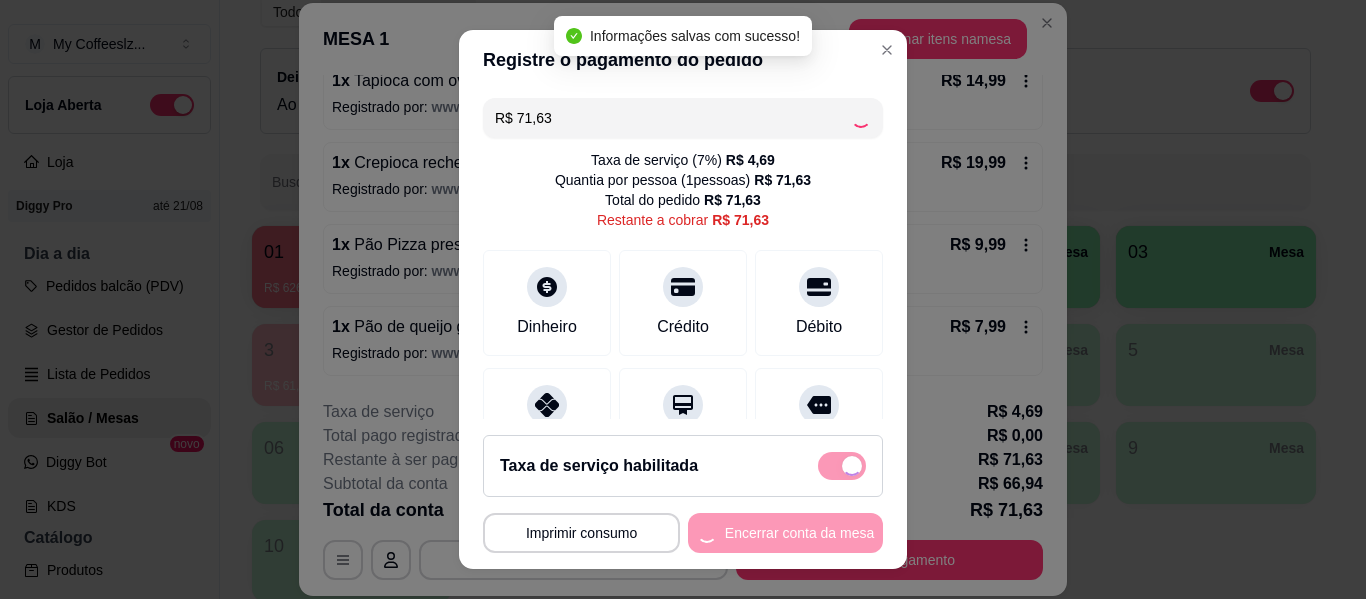 type on "R$ 0,00" 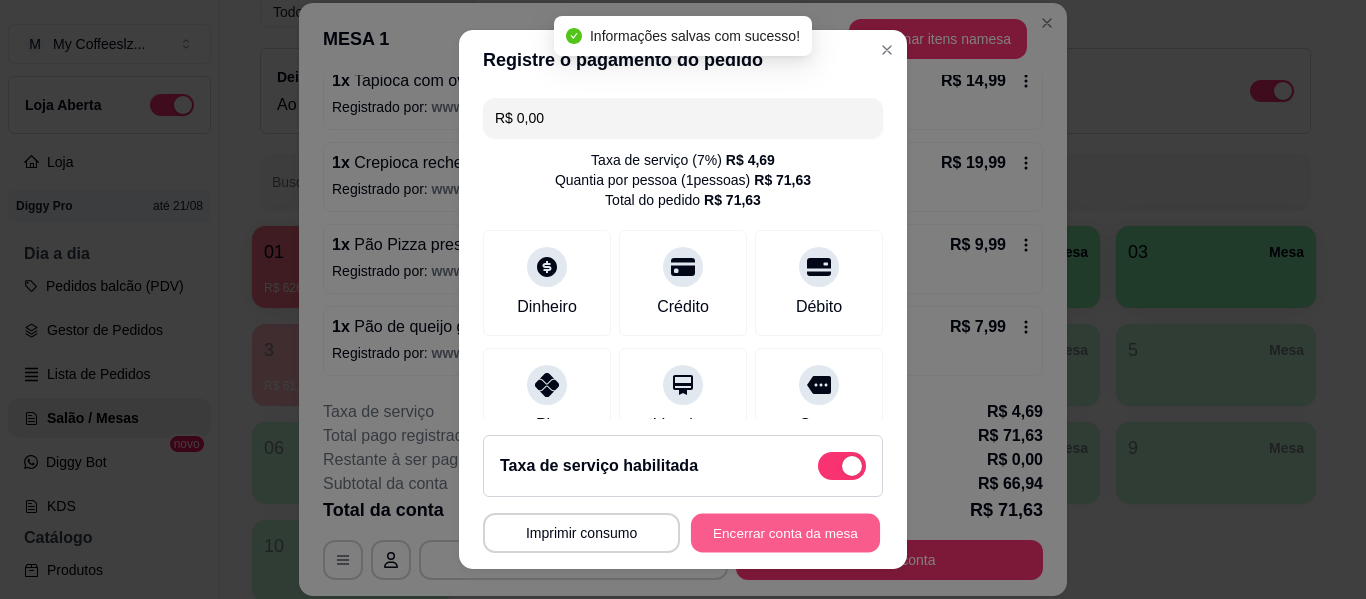 click on "Encerrar conta da mesa" at bounding box center (785, 533) 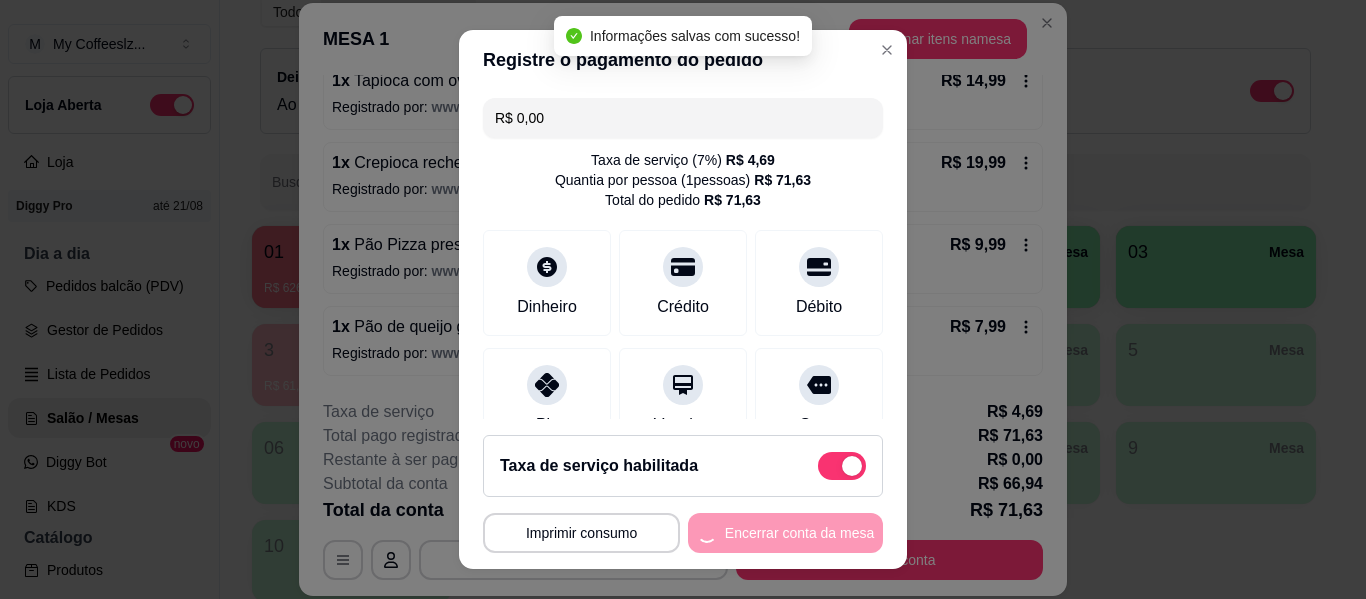 scroll, scrollTop: 0, scrollLeft: 0, axis: both 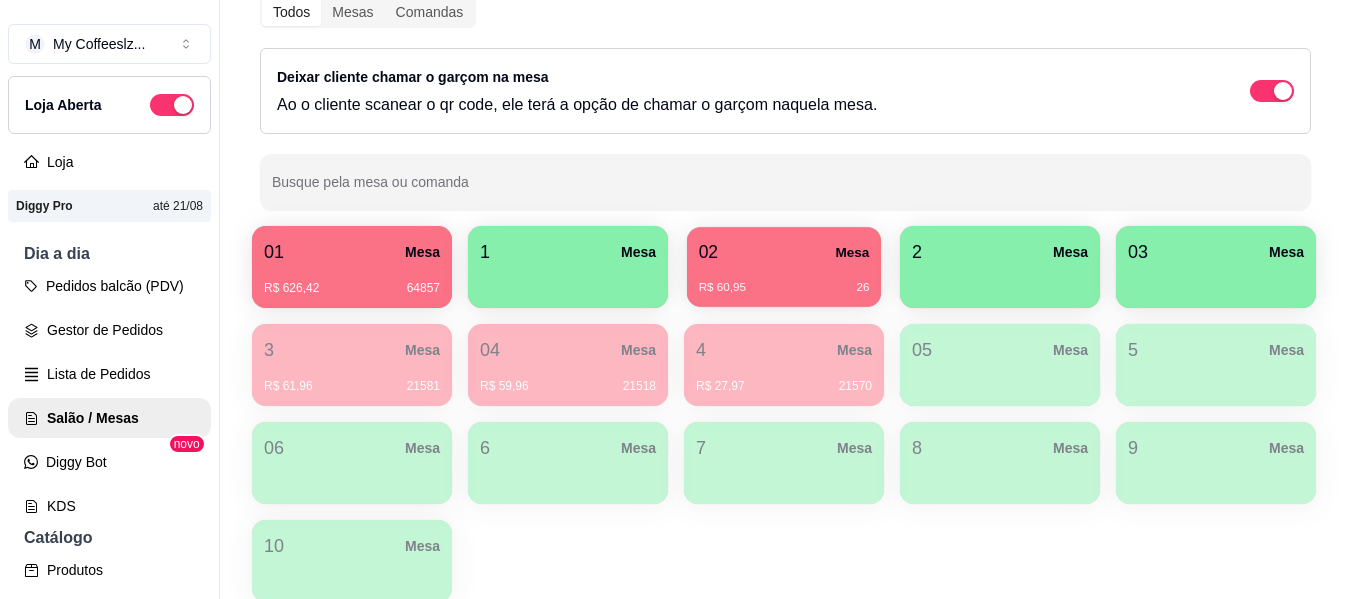 click on "R$ 60,95 26" at bounding box center (784, 280) 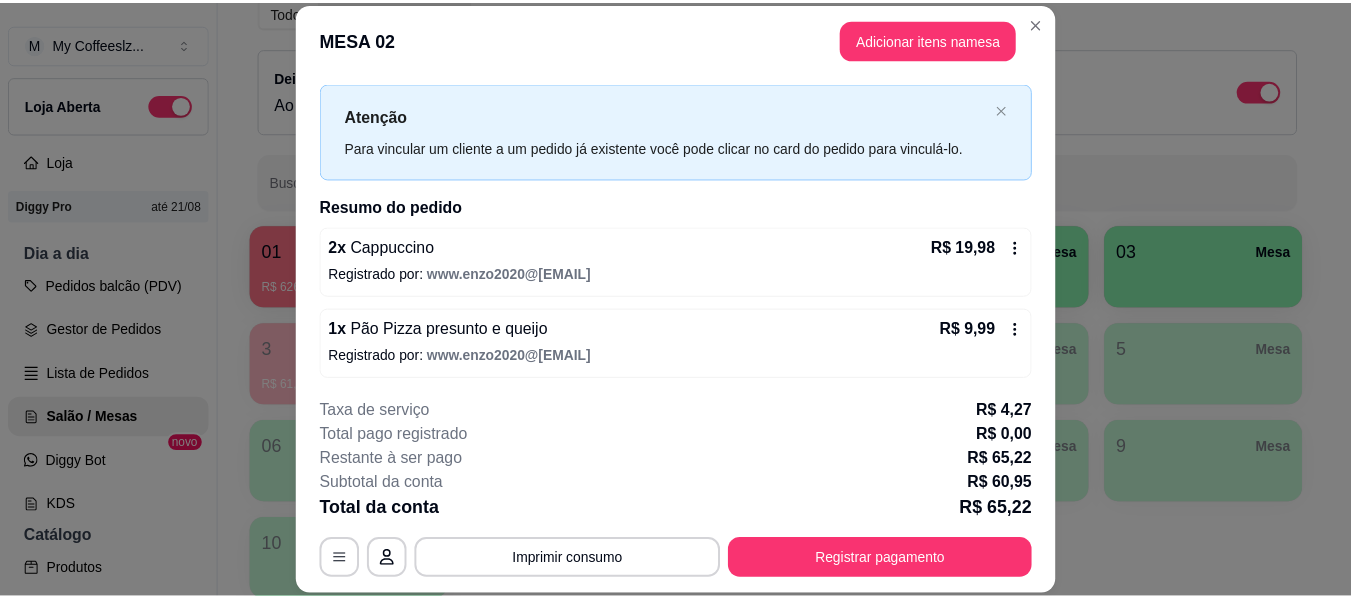 scroll, scrollTop: 0, scrollLeft: 0, axis: both 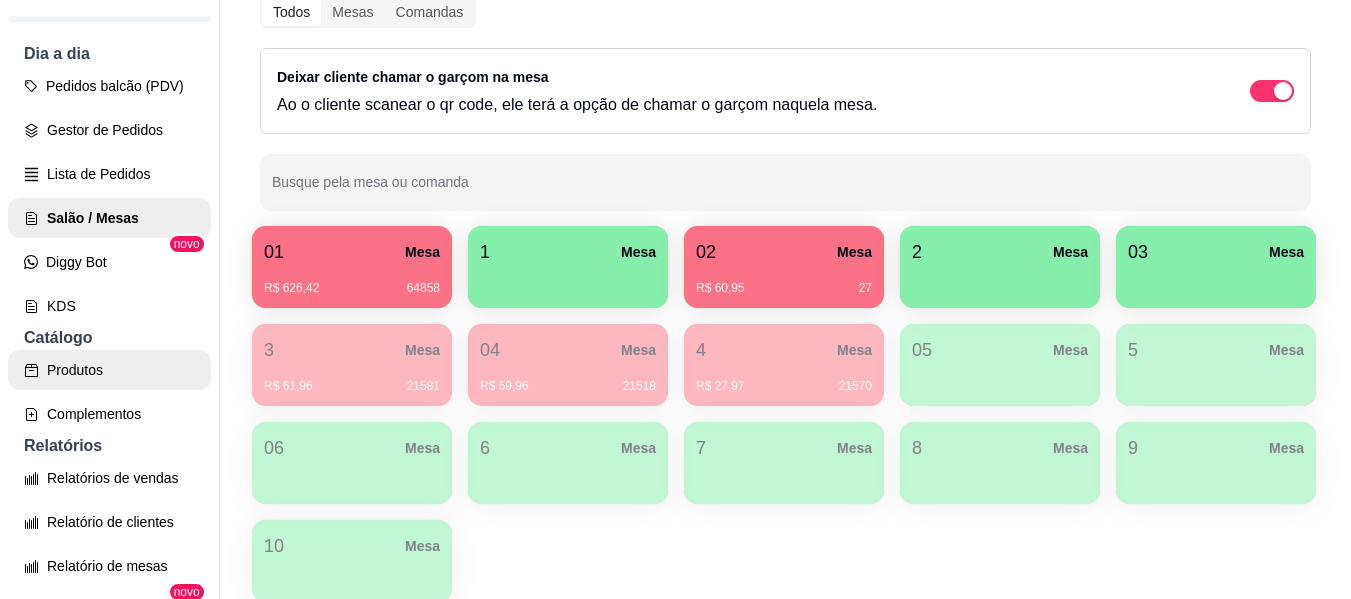 click on "Produtos" at bounding box center (109, 370) 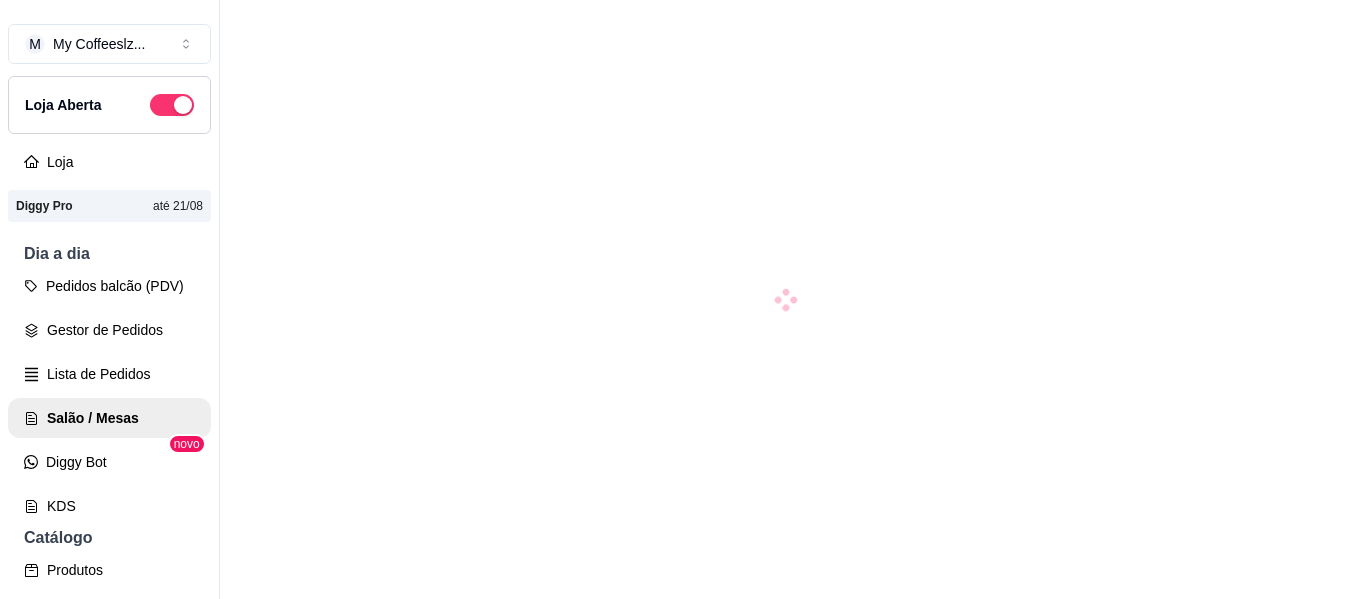 scroll, scrollTop: 0, scrollLeft: 0, axis: both 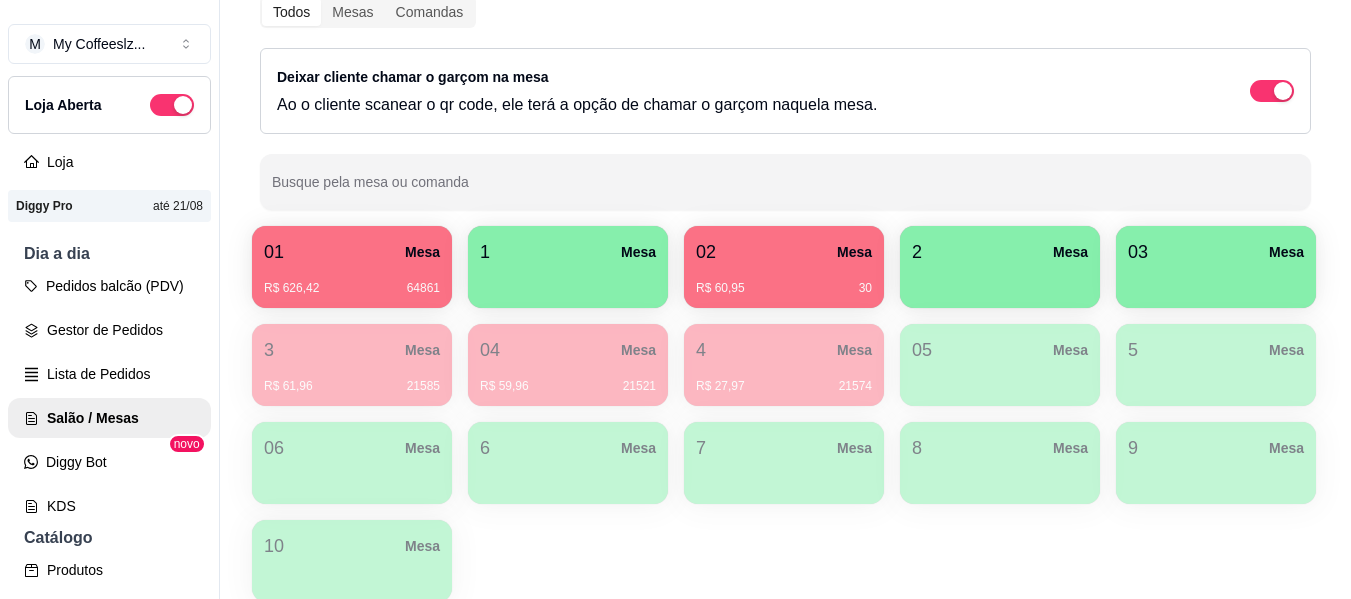 click on "02 Mesa" at bounding box center [784, 252] 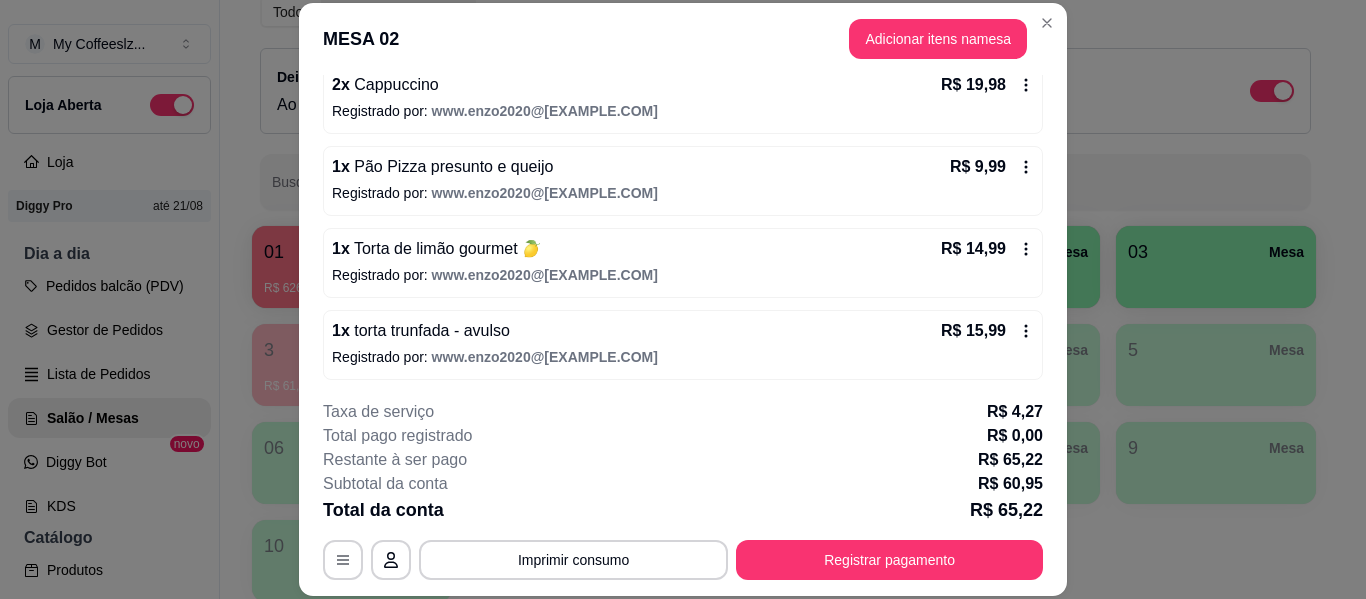 scroll, scrollTop: 204, scrollLeft: 0, axis: vertical 